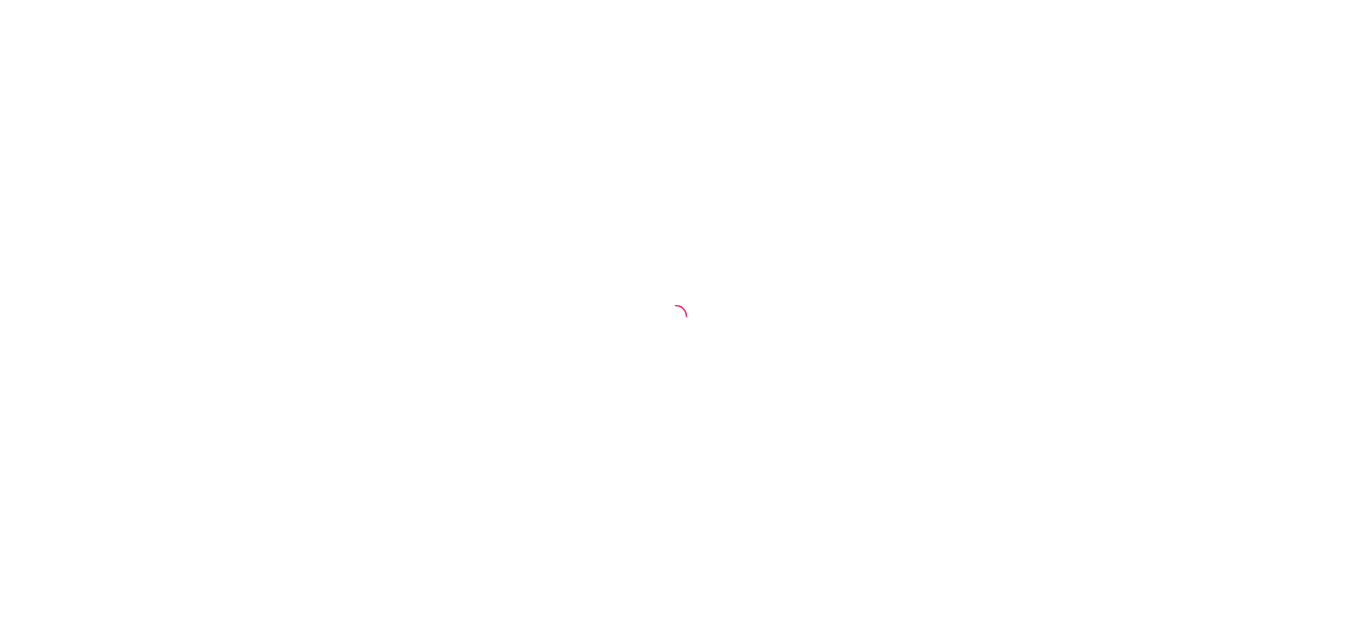 scroll, scrollTop: 0, scrollLeft: 0, axis: both 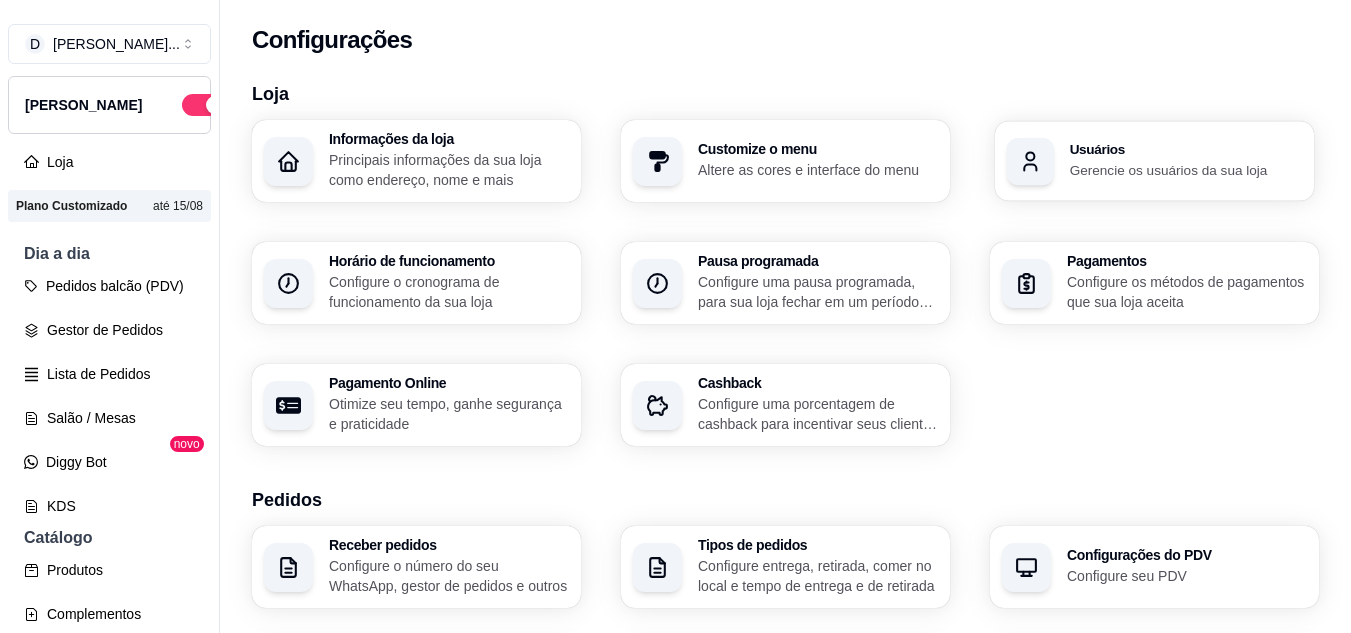 click on "Usuários Gerencie os usuários da sua loja" at bounding box center (1154, 161) 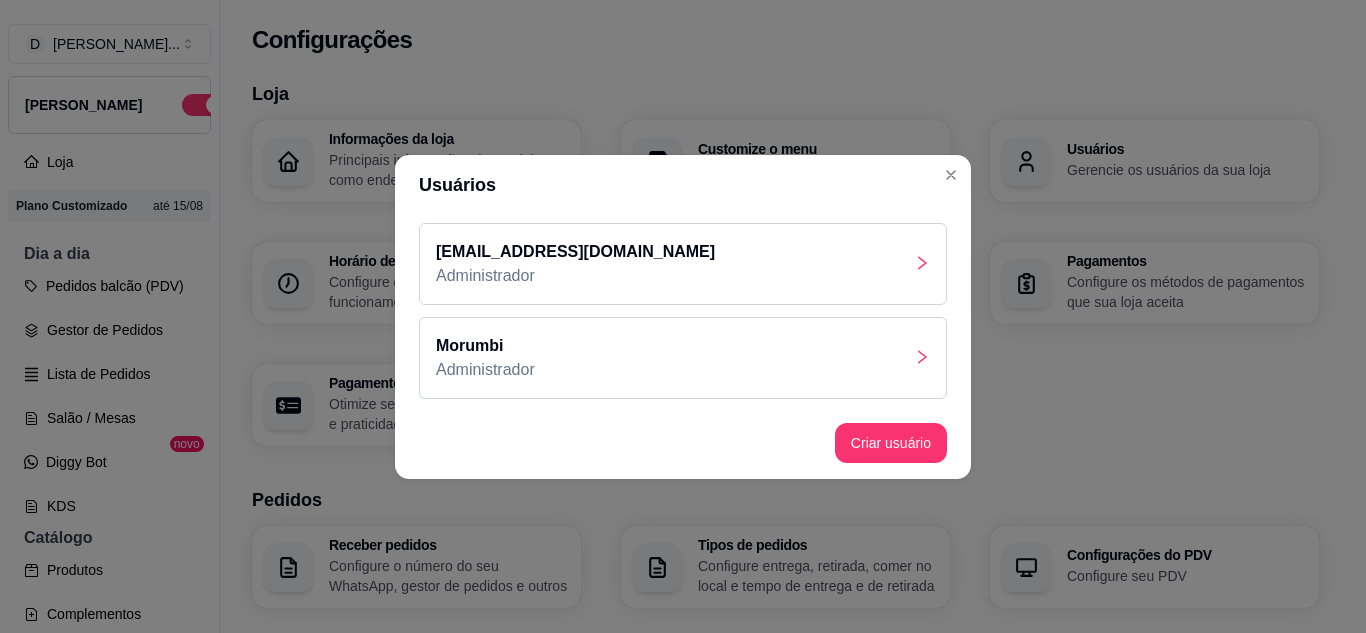 click on "[EMAIL_ADDRESS][DOMAIN_NAME] Administrador" at bounding box center [683, 264] 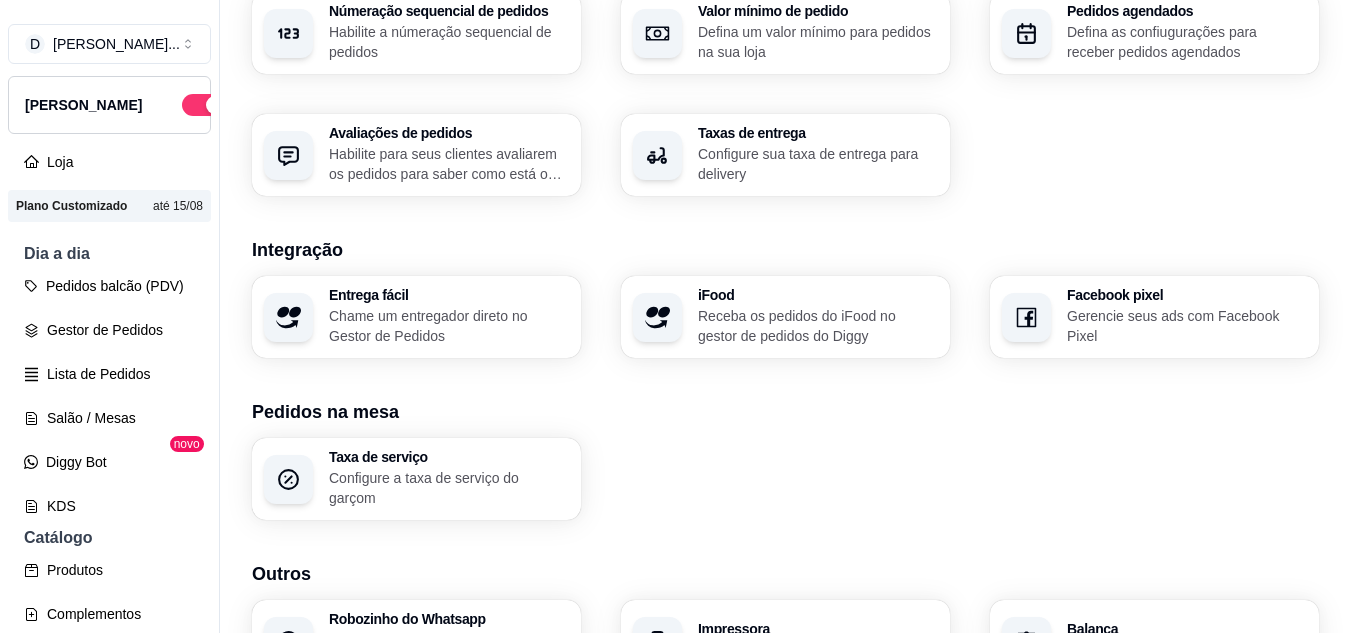 scroll, scrollTop: 800, scrollLeft: 0, axis: vertical 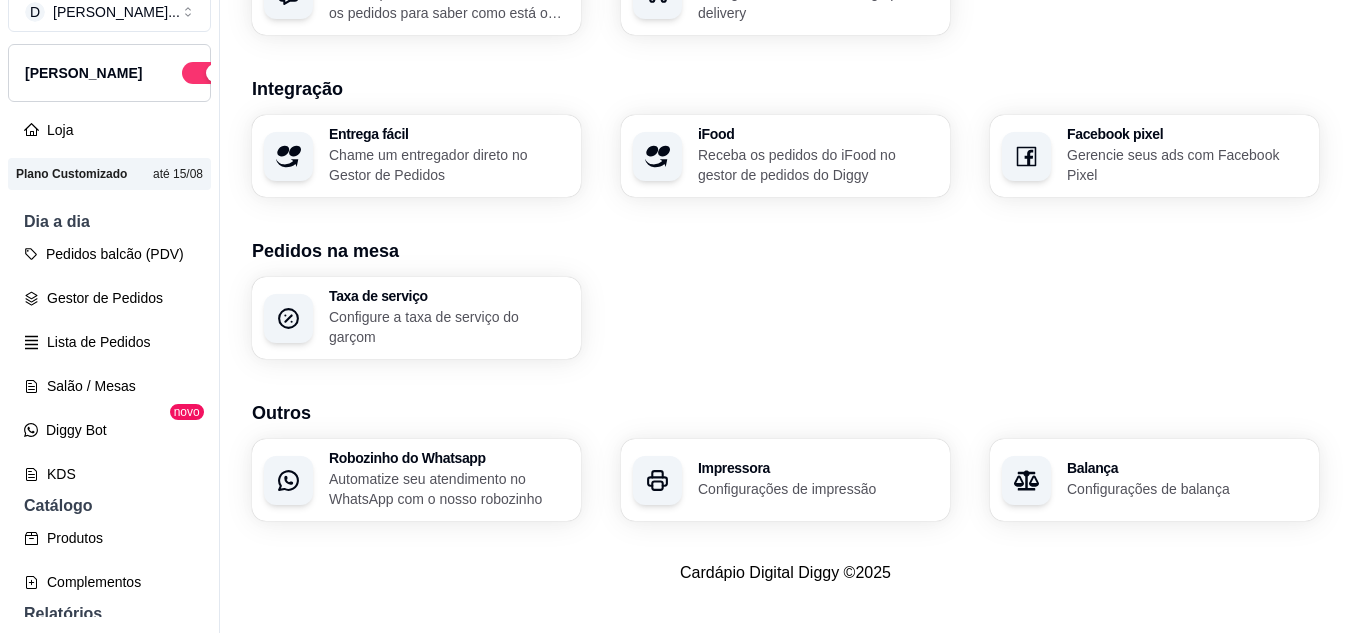 click on "Impressora Configurações de impressão" at bounding box center [785, 480] 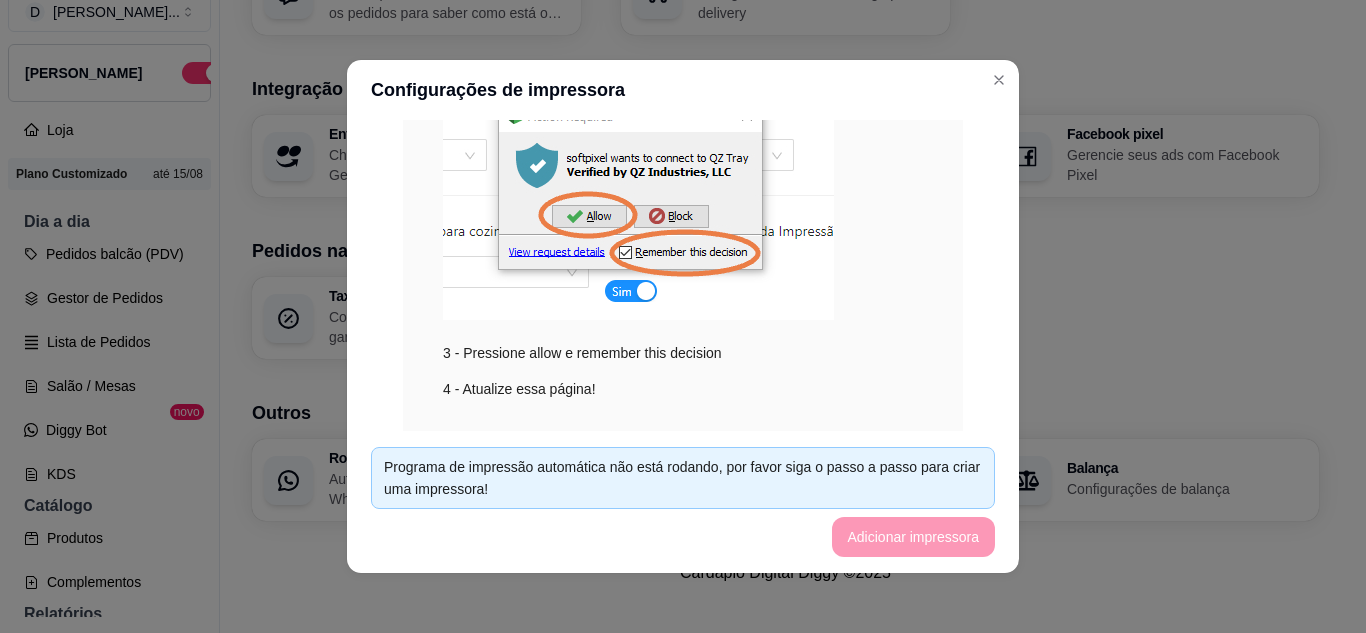 scroll, scrollTop: 499, scrollLeft: 0, axis: vertical 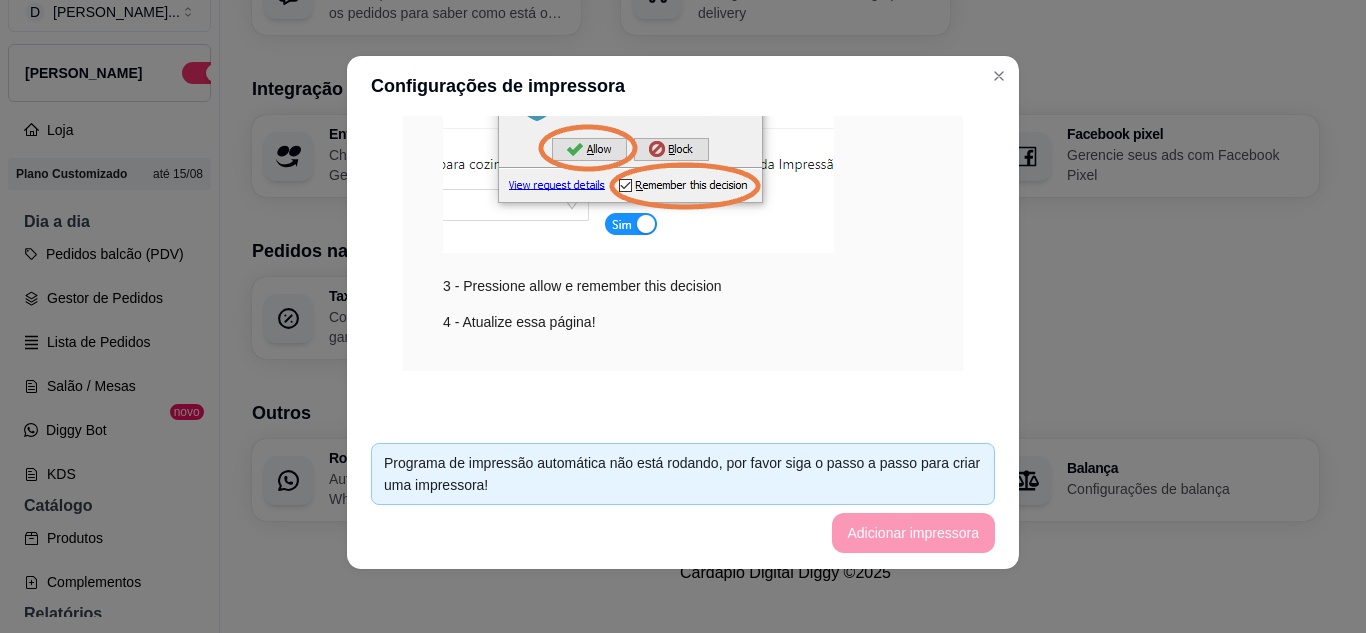 drag, startPoint x: 805, startPoint y: 290, endPoint x: 819, endPoint y: 288, distance: 14.142136 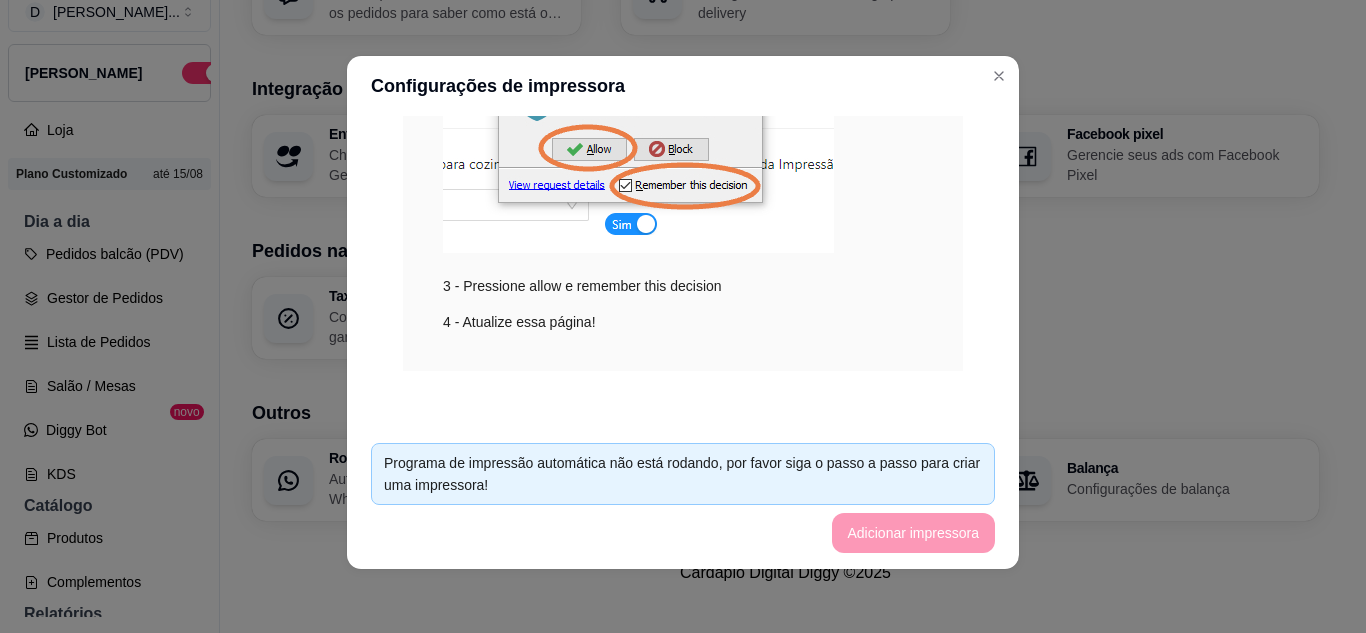 click on "Programa de impressão automática não está rodando, por favor siga o passo a passo para criar uma impressora! Adicionar impressora" at bounding box center (683, 498) 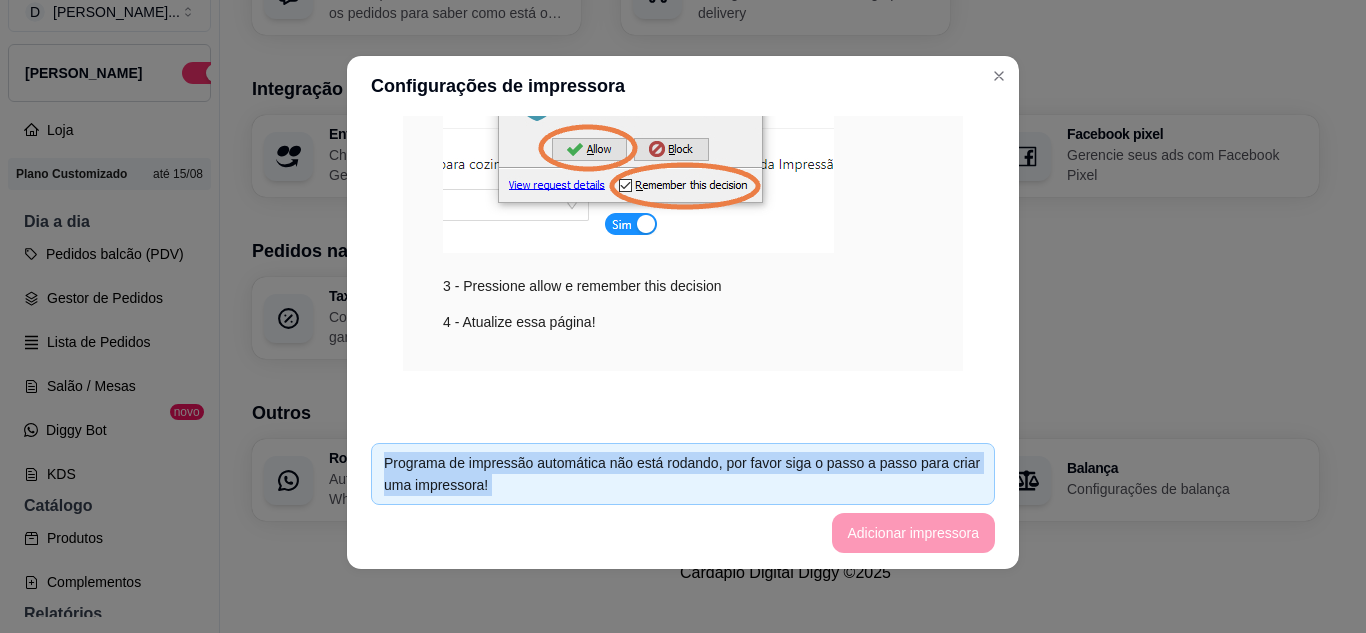 click on "Programa de impressão automática não está rodando, por favor siga o passo a passo para criar uma impressora! Adicionar impressora" at bounding box center [683, 498] 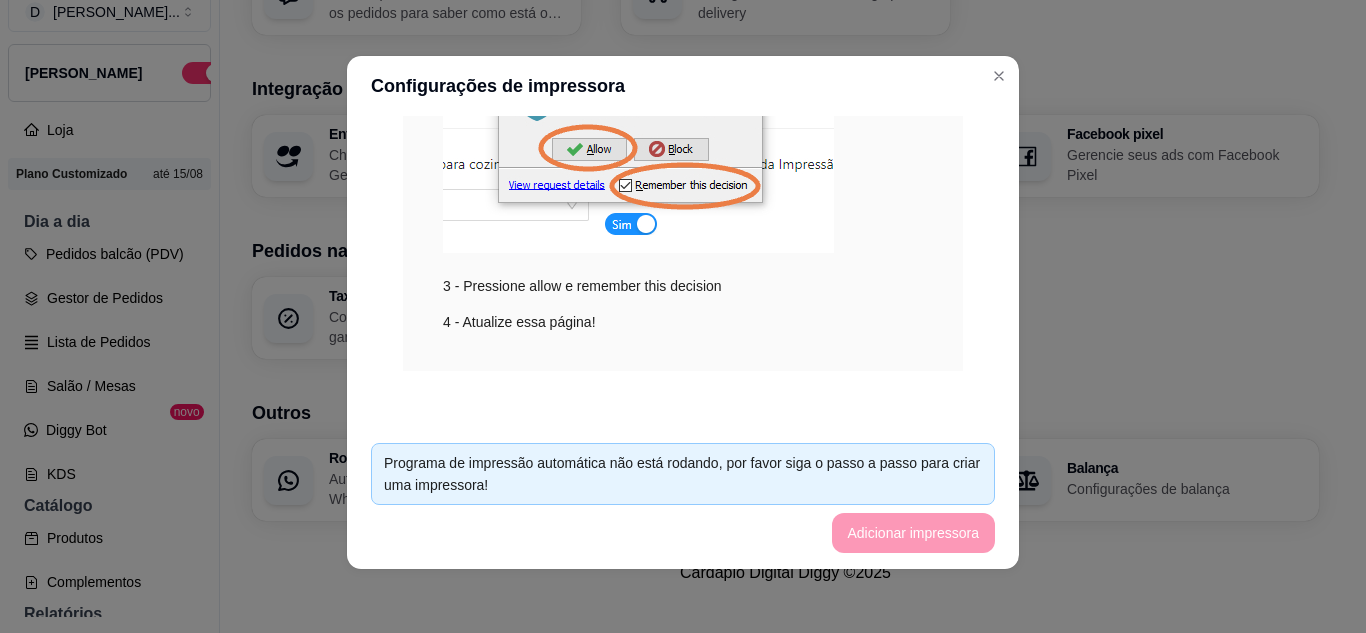 click on "Impressão no Computador Para habilitar impressão siga os passos abaixo. Passo a passo: 1 - Baixe e instale o   [GEOGRAPHIC_DATA] > 2 - Baixe e instale o   app de impressão automática >   3 - Pressione allow e remember this decision 4 - Atualize essa página!" at bounding box center (683, 22) 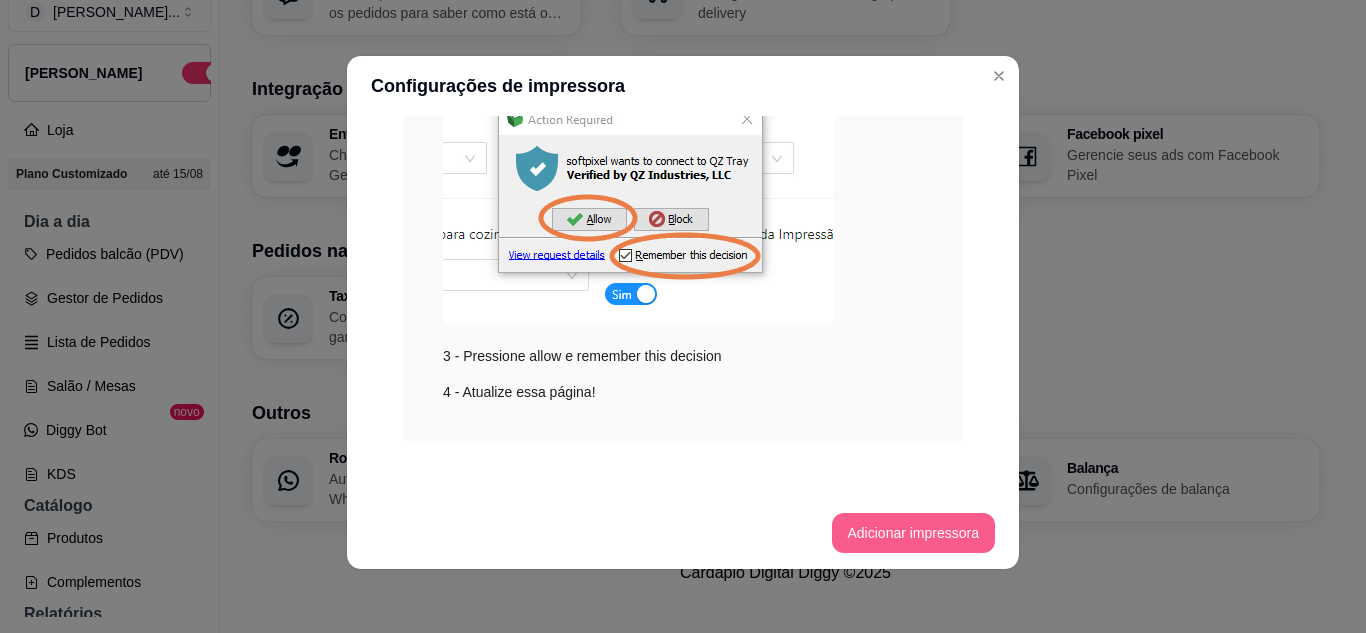 scroll, scrollTop: 429, scrollLeft: 0, axis: vertical 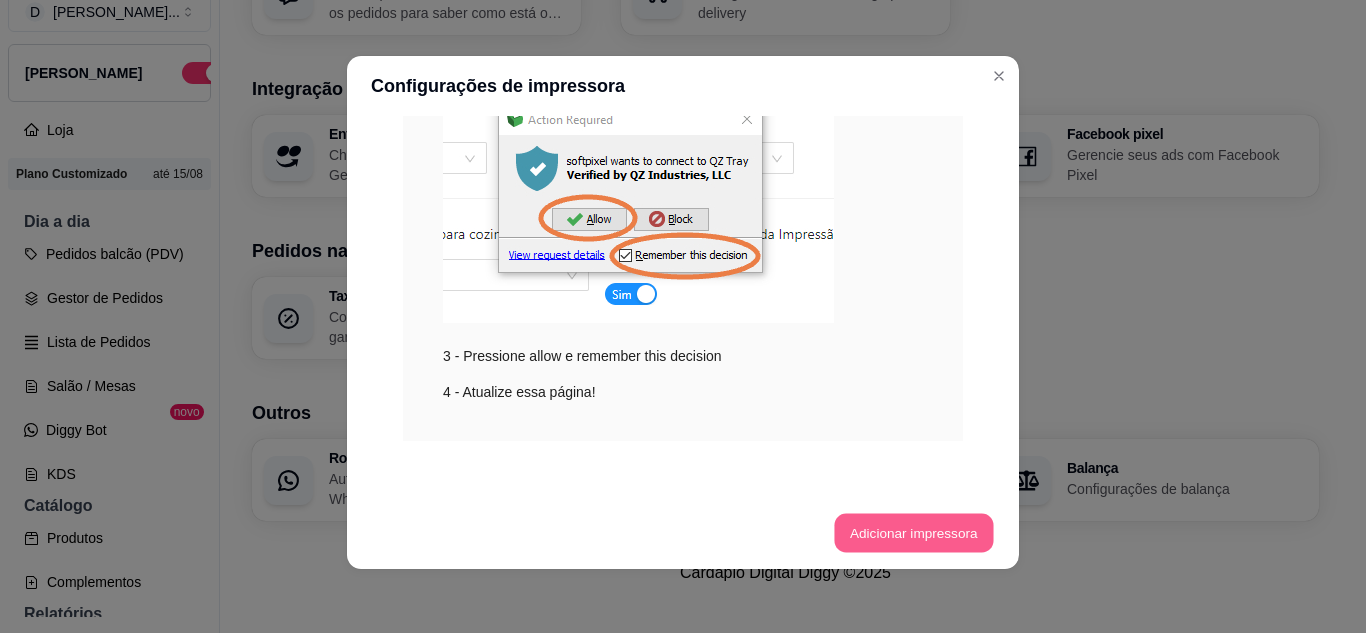 click on "Adicionar impressora" at bounding box center (913, 533) 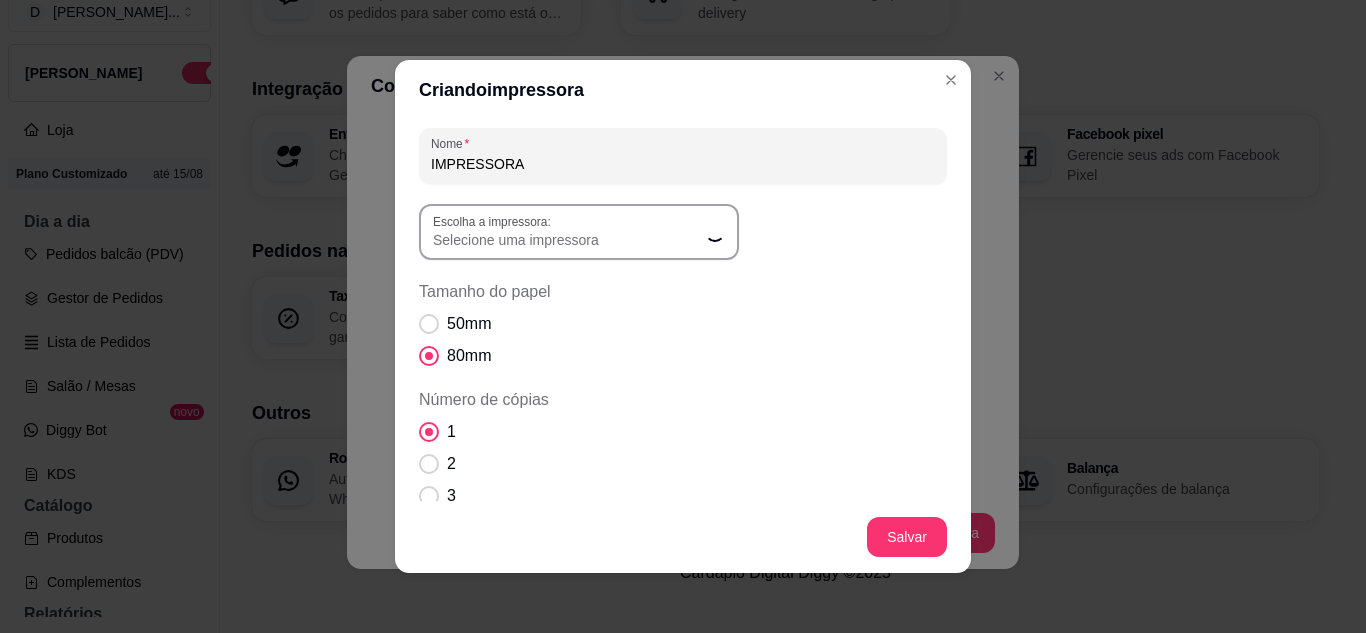click on "Selecione uma impressora" at bounding box center (567, 240) 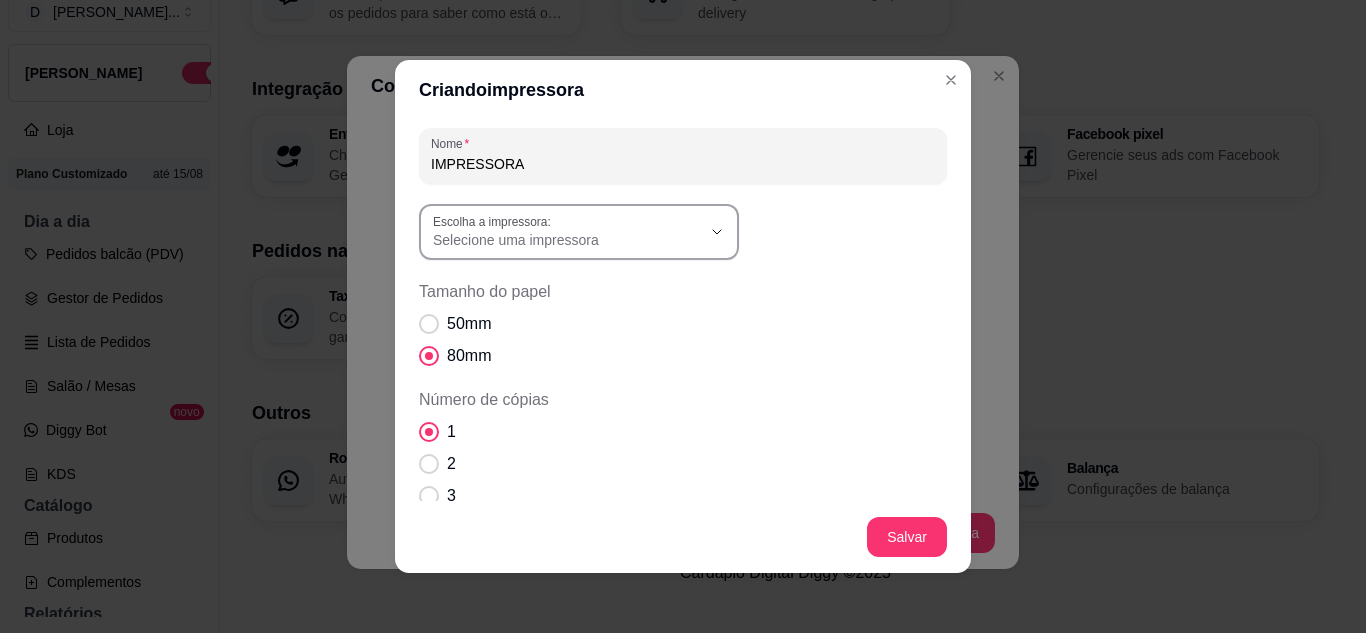 click on "Selecione uma impressora" at bounding box center [567, 240] 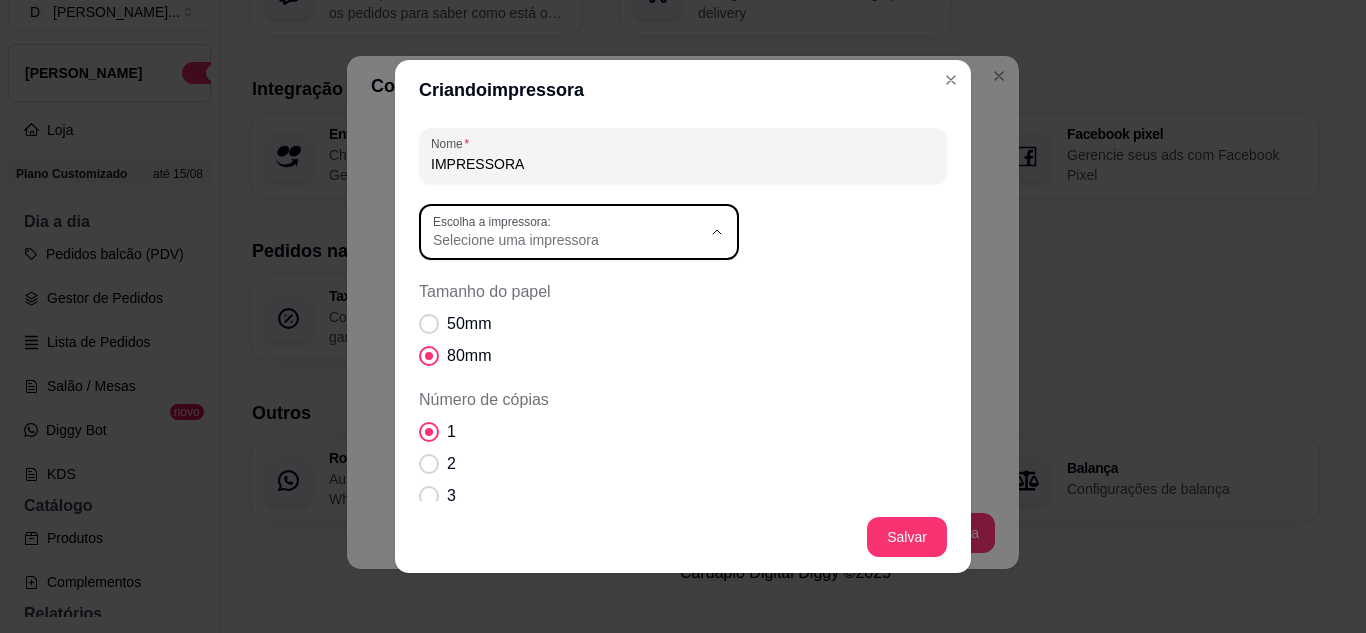 click on "ELGIN i9(USB)" at bounding box center [561, 353] 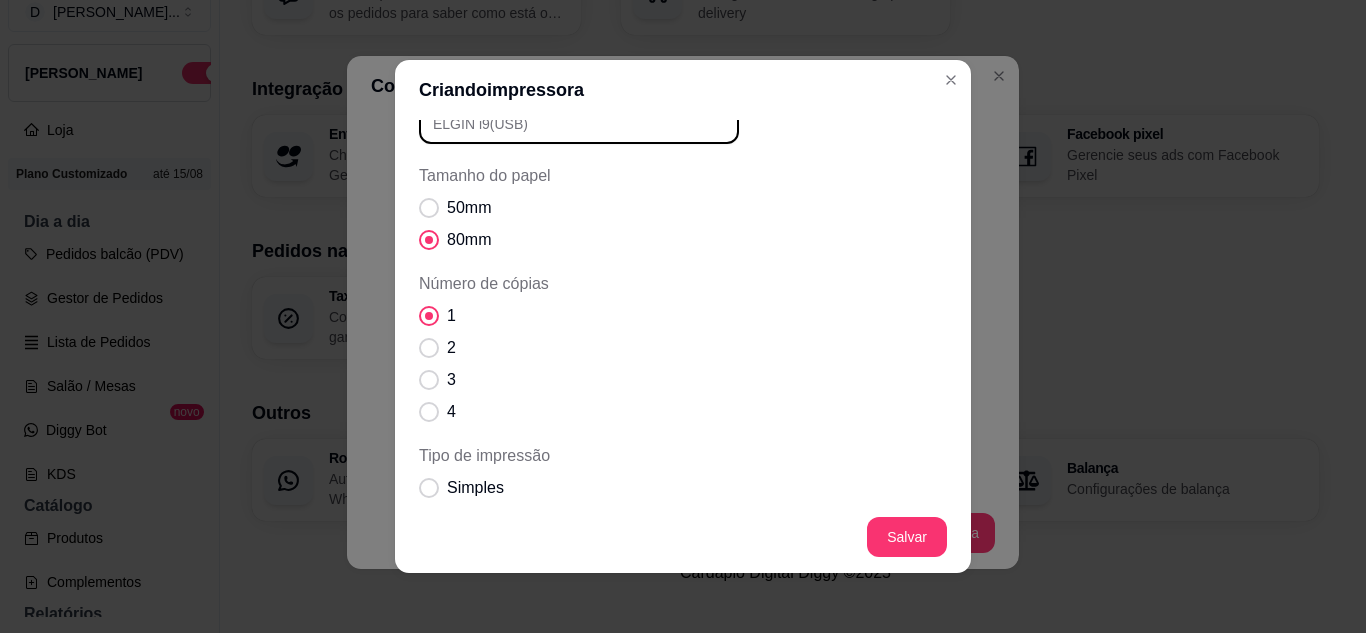 scroll, scrollTop: 349, scrollLeft: 0, axis: vertical 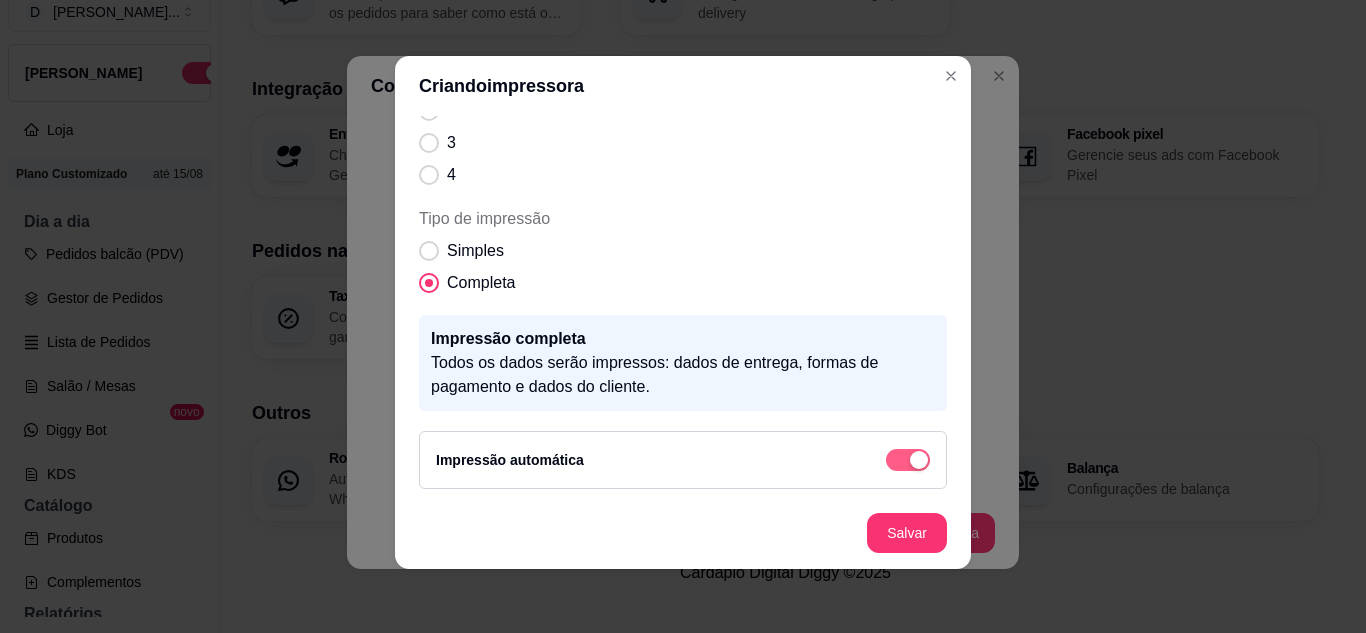 click on "Impressão automática" at bounding box center [683, 460] 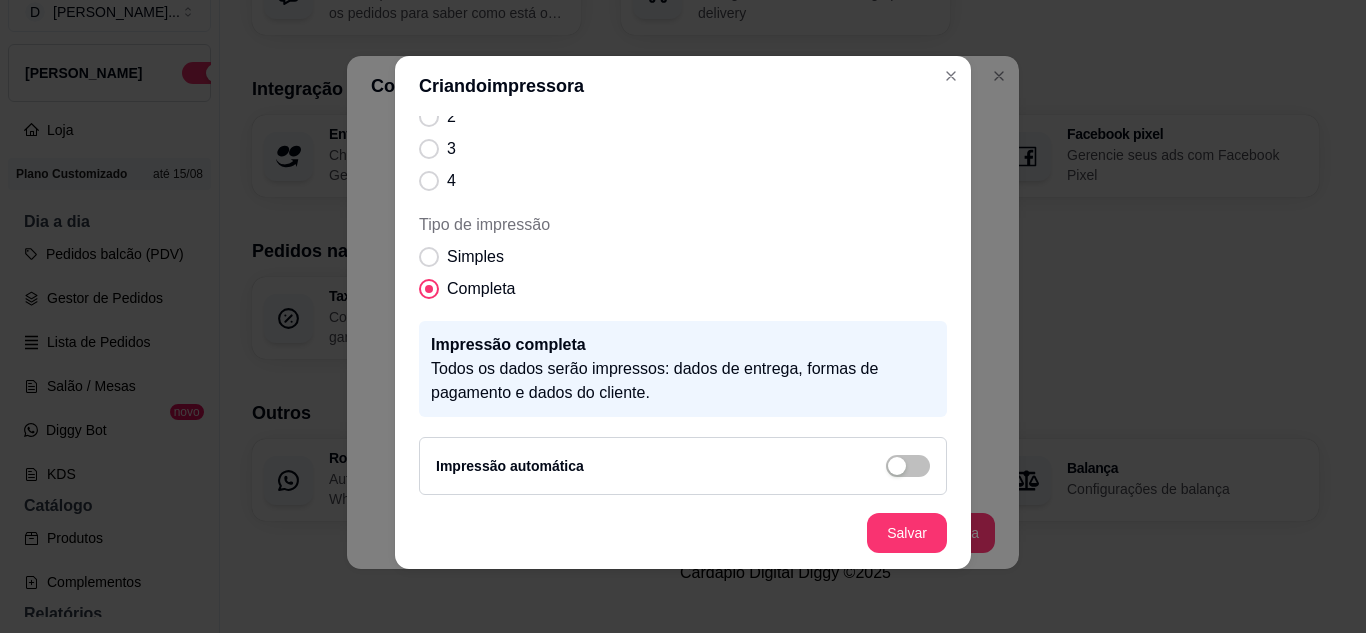 scroll, scrollTop: 349, scrollLeft: 0, axis: vertical 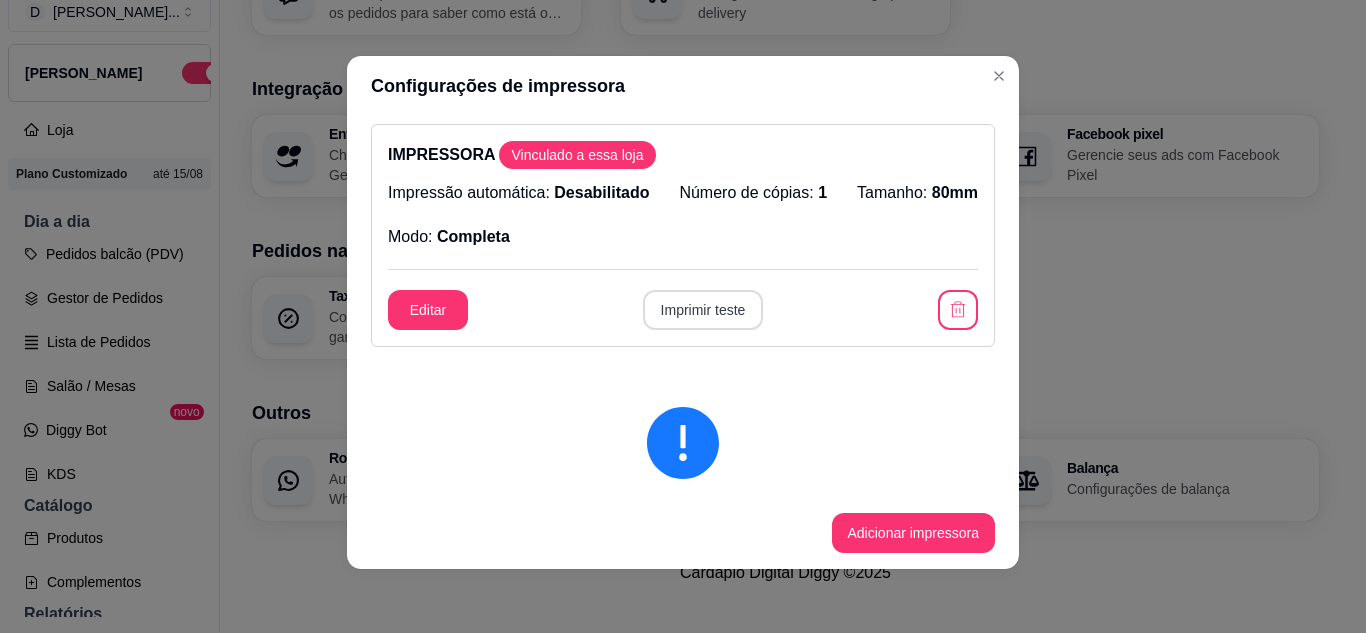 click on "Imprimir teste" at bounding box center [703, 310] 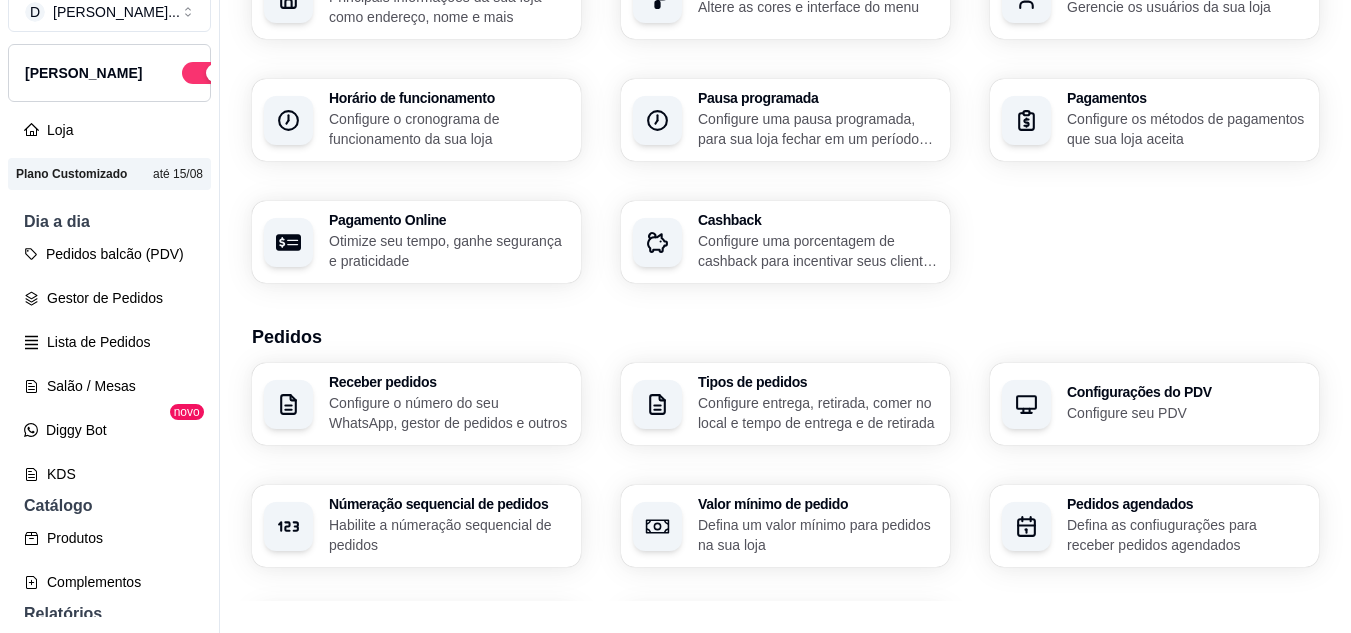 scroll, scrollTop: 0, scrollLeft: 0, axis: both 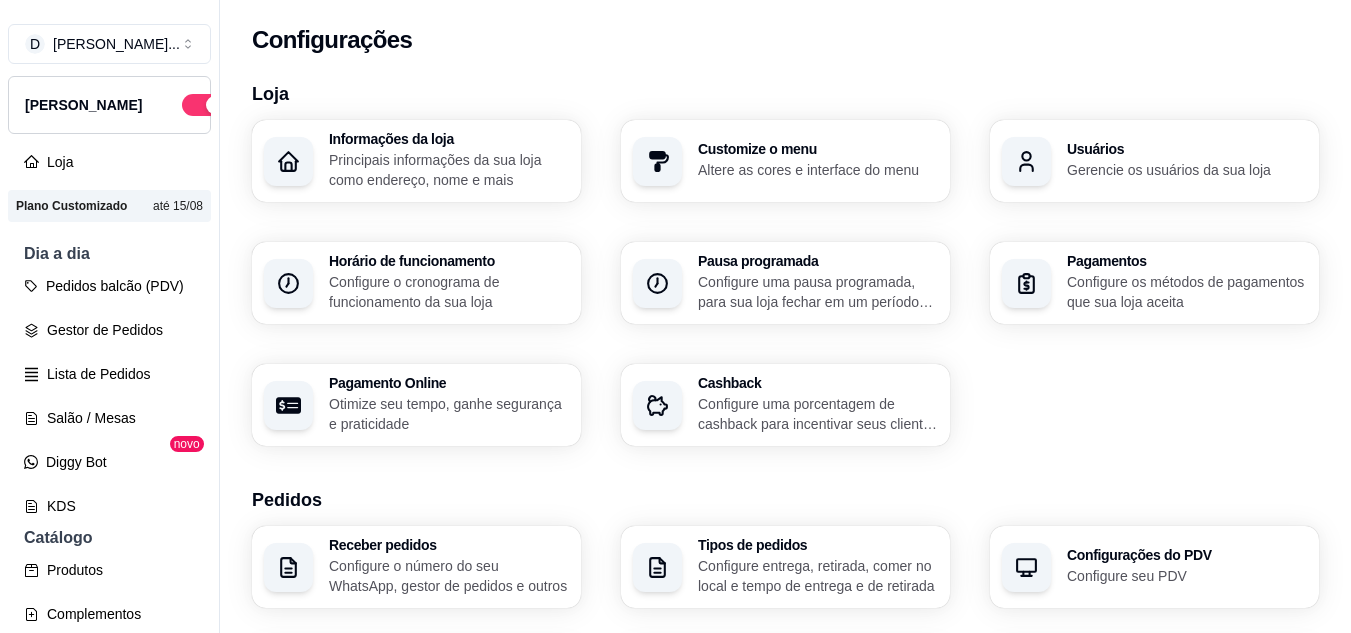 click on "Gerencie os usuários da sua loja" at bounding box center [1187, 170] 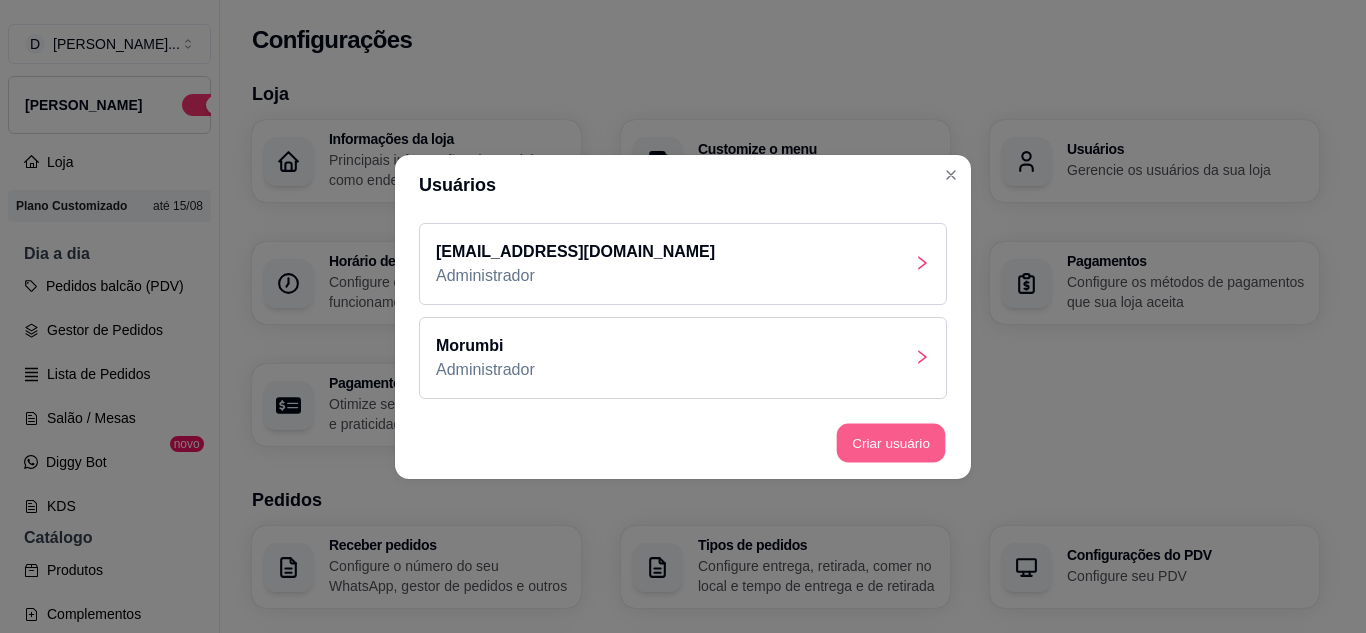 click on "Criar usuário" at bounding box center (891, 442) 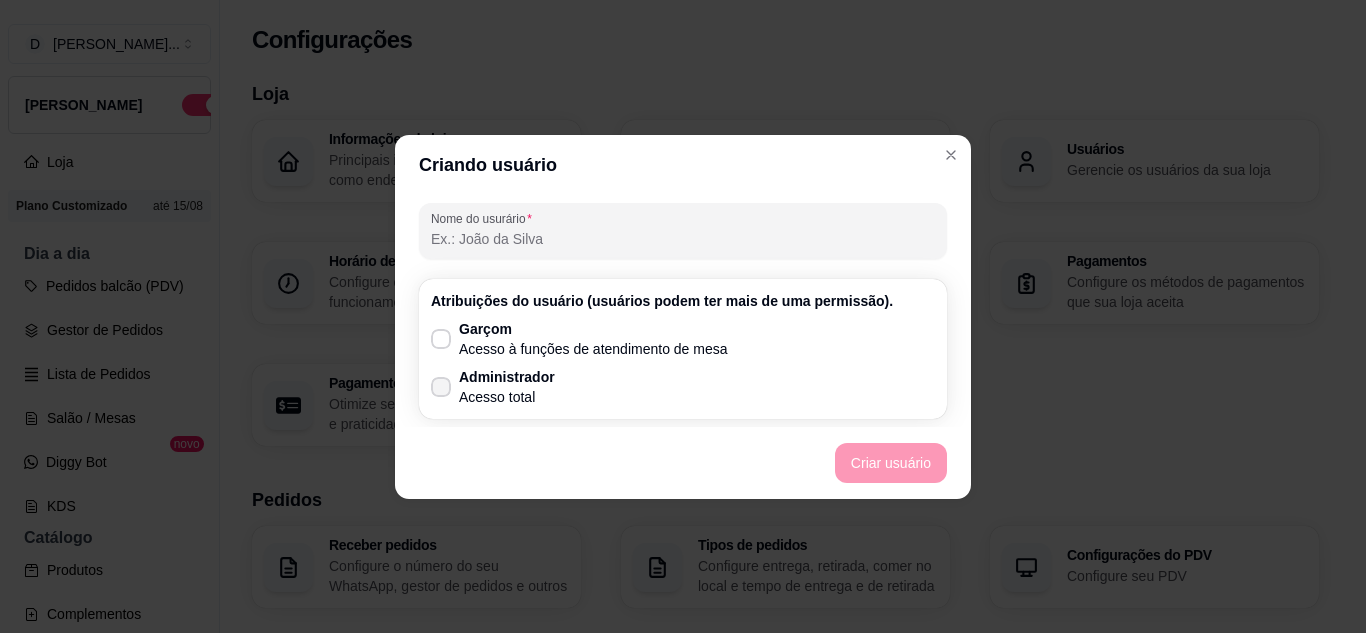 click on "Administrador Acesso total" at bounding box center [493, 387] 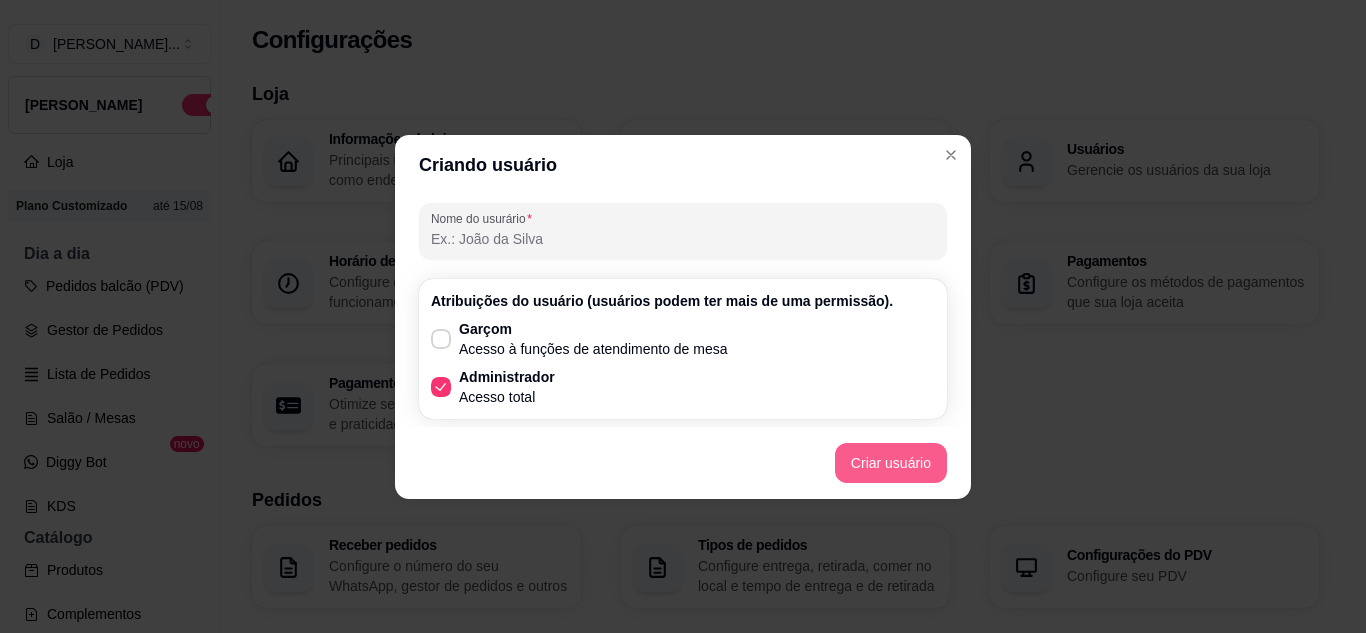 click on "Criar usuário" at bounding box center [891, 463] 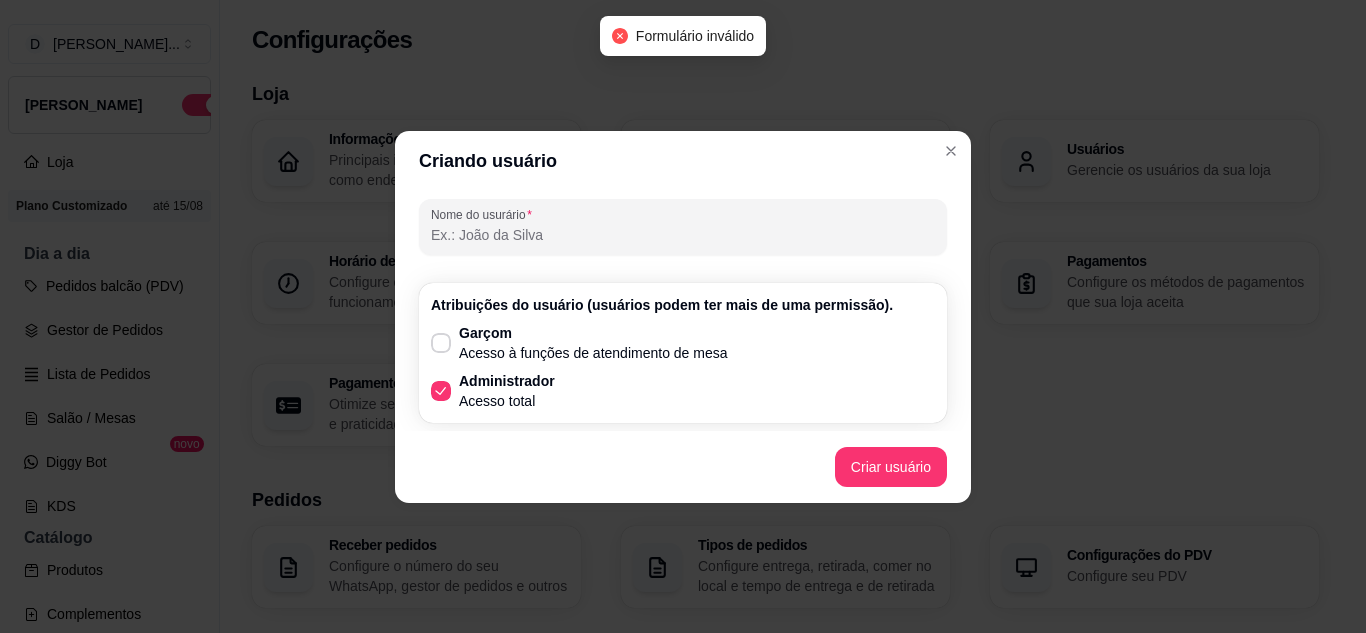 click on "Nome do usurário" at bounding box center (683, 235) 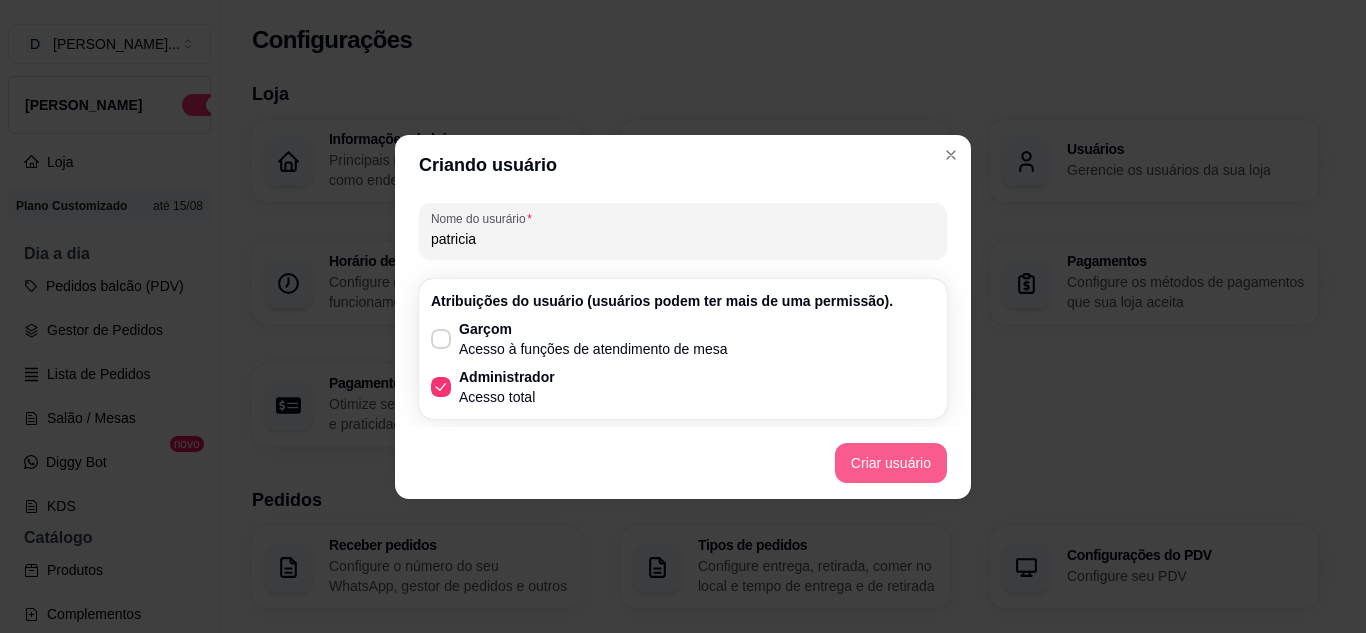type on "patricia" 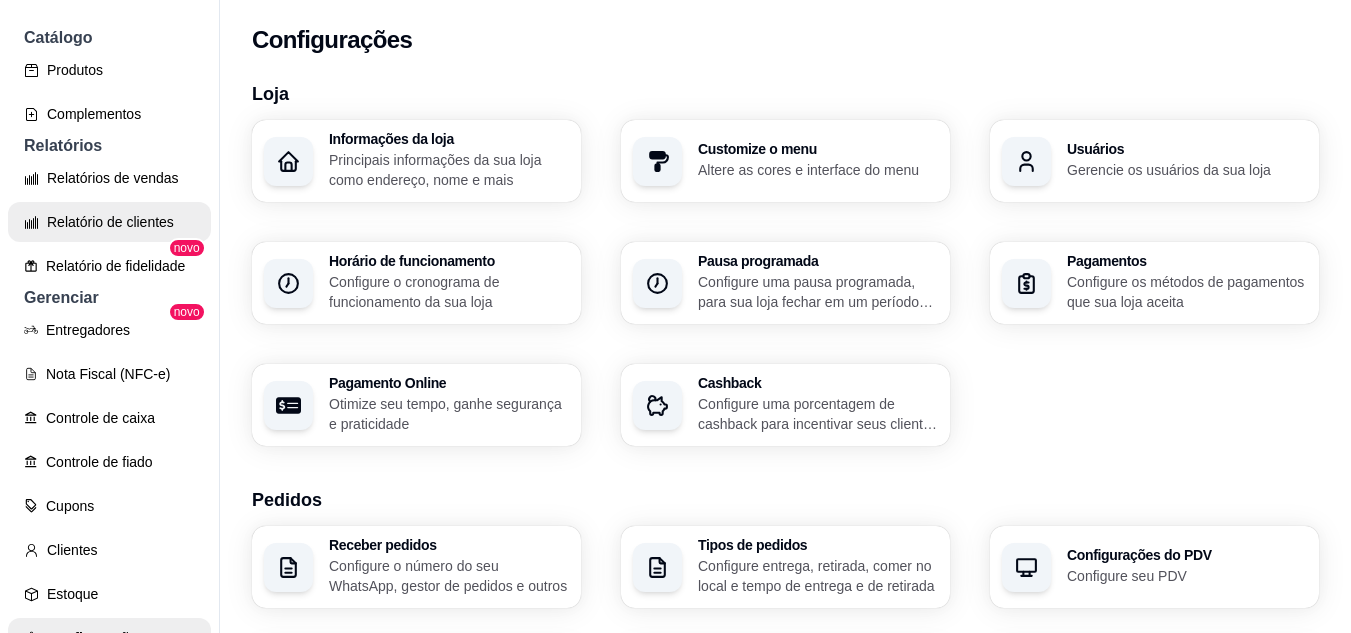 scroll, scrollTop: 600, scrollLeft: 0, axis: vertical 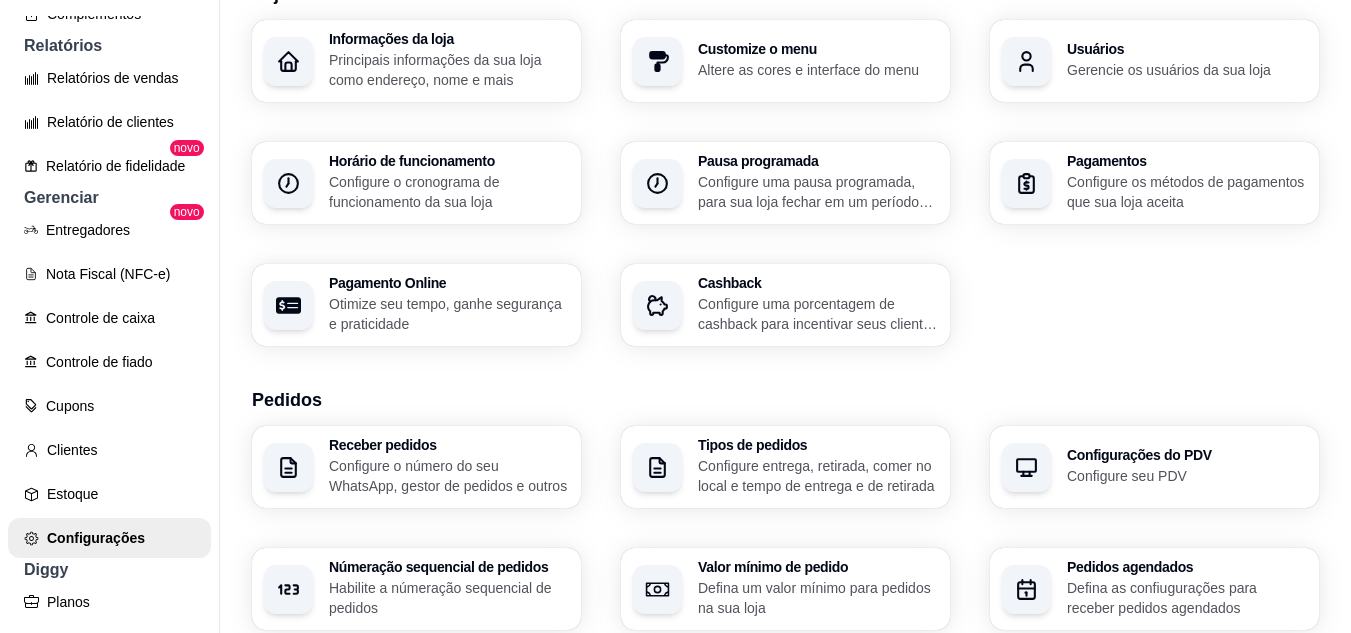 click on "Receber pedidos" at bounding box center (449, 445) 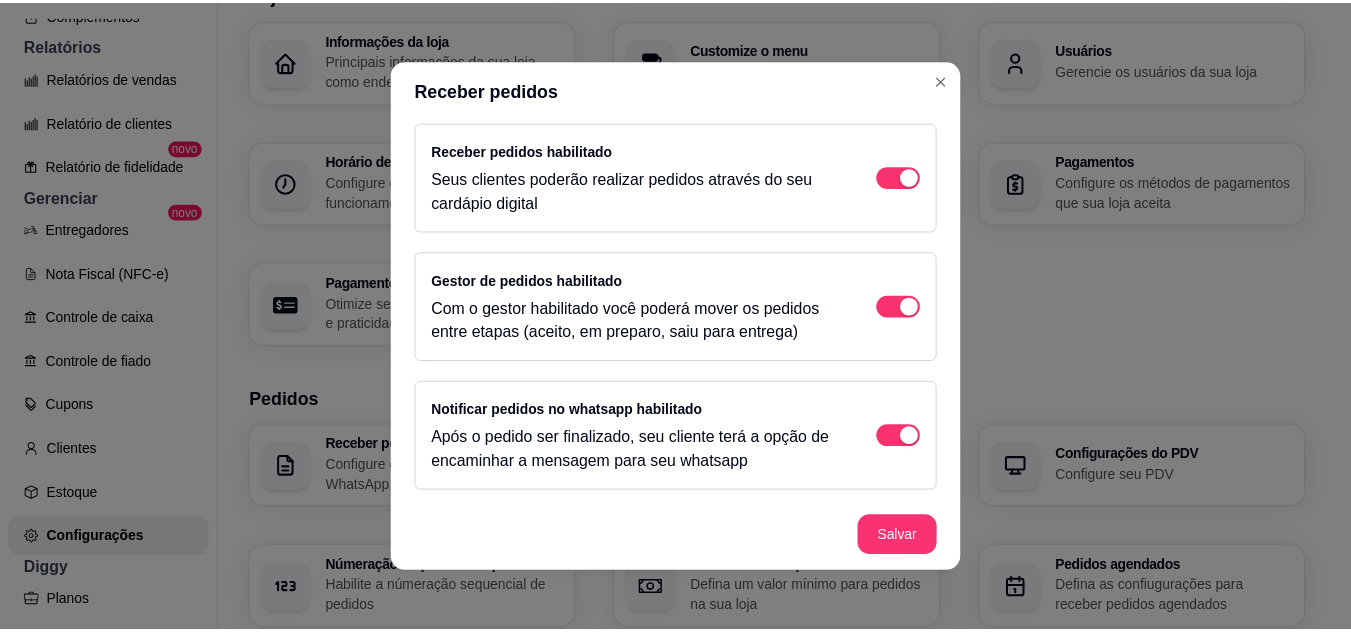 scroll, scrollTop: 0, scrollLeft: 0, axis: both 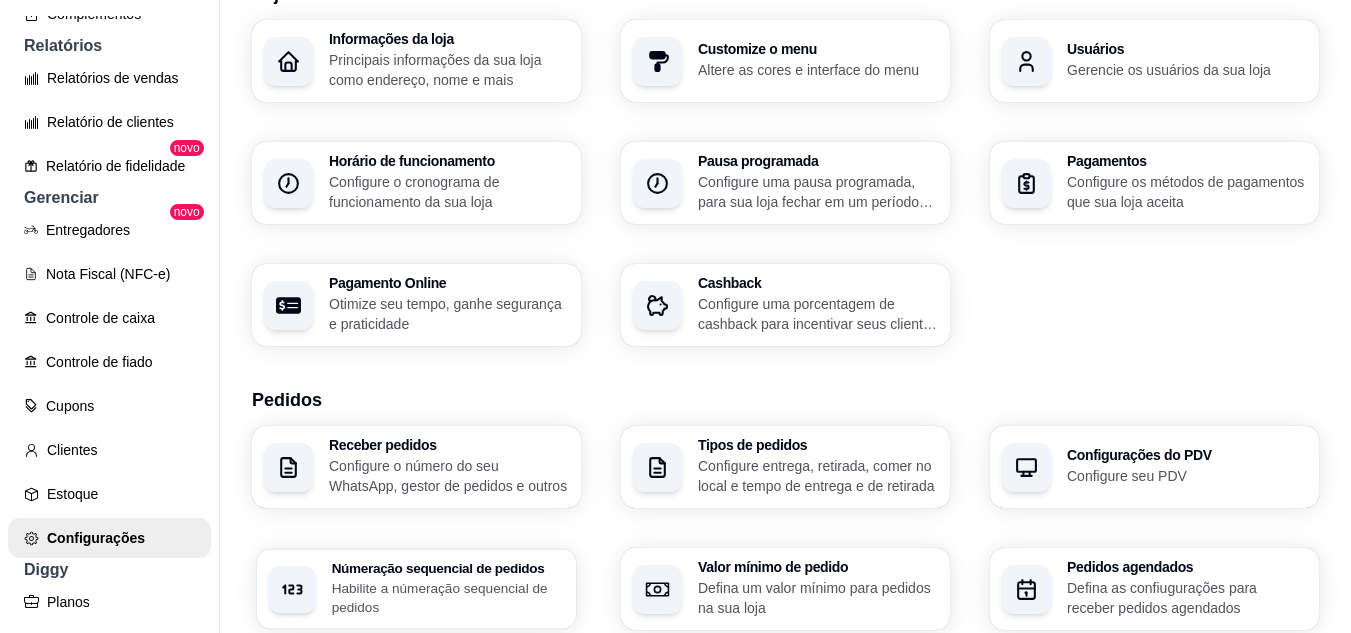 click on "Habilite a númeração sequencial de pedidos" at bounding box center [448, 597] 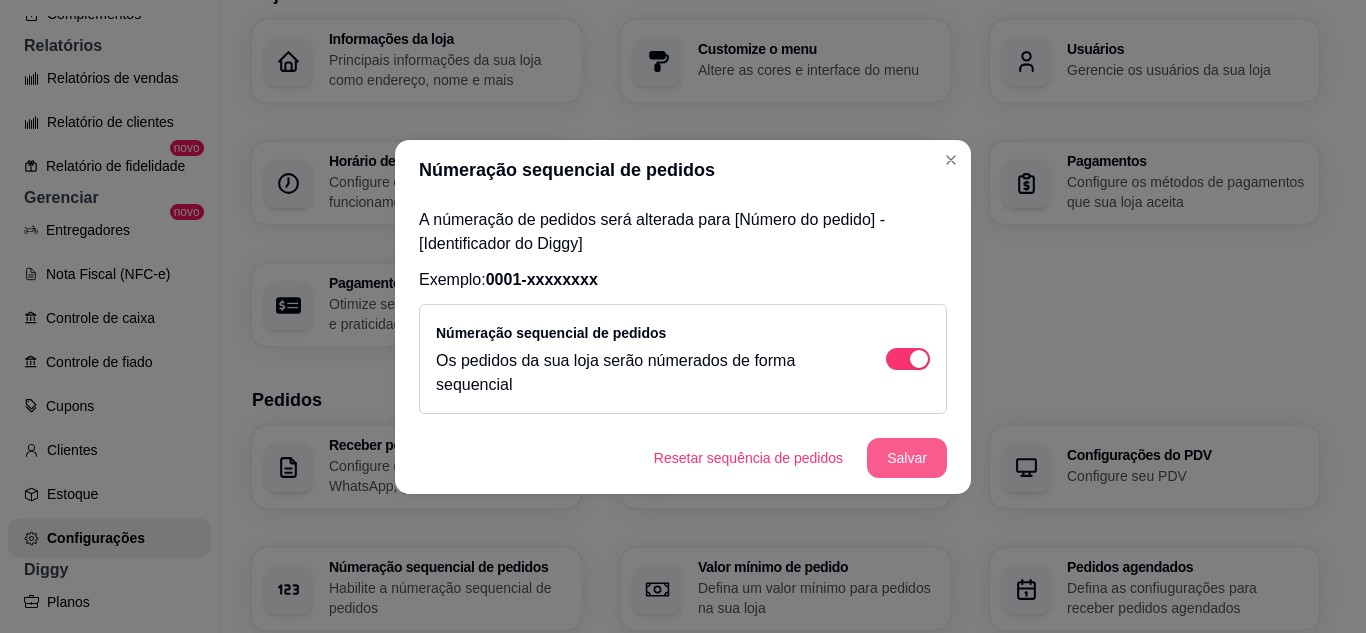 click on "Salvar" at bounding box center [907, 458] 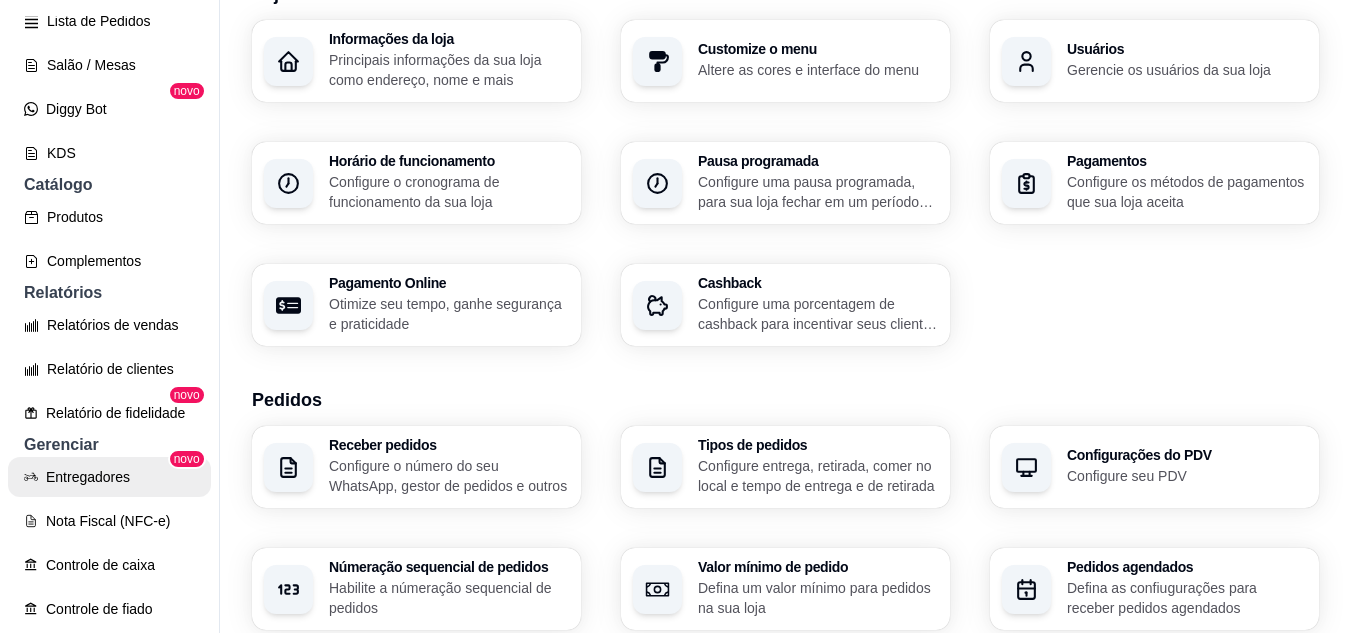 scroll, scrollTop: 237, scrollLeft: 0, axis: vertical 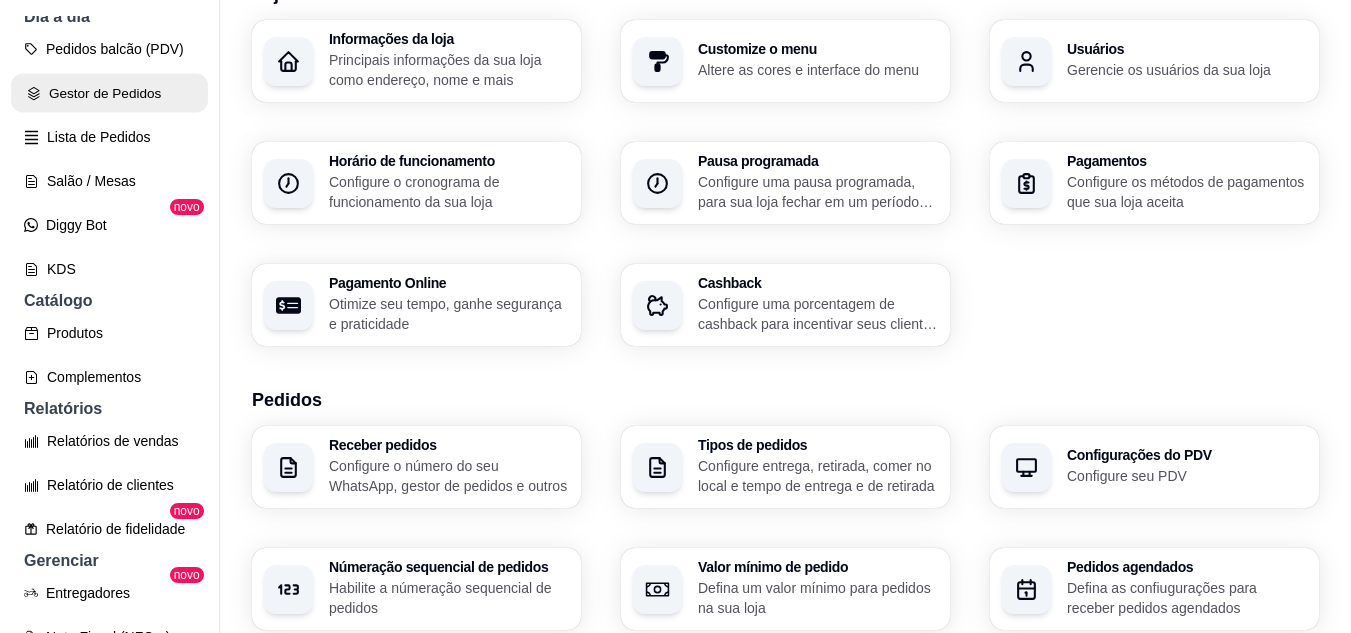 click on "Gestor de Pedidos" at bounding box center [109, 93] 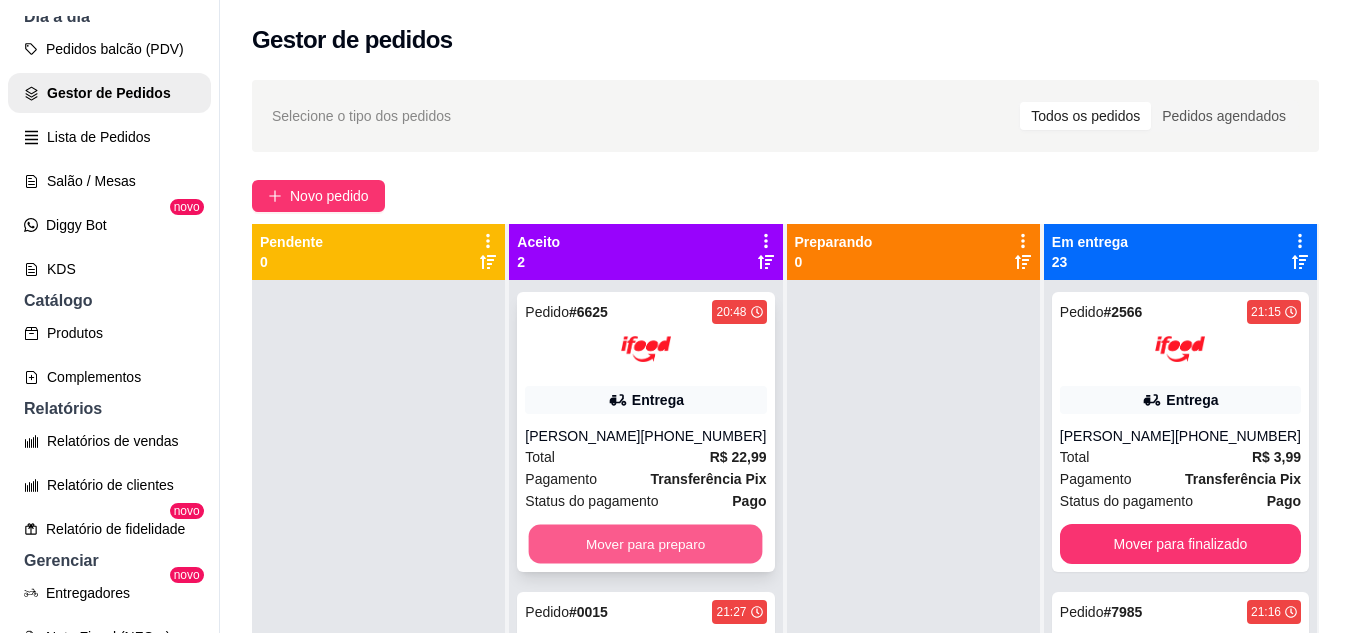 click on "Mover para preparo" at bounding box center (646, 544) 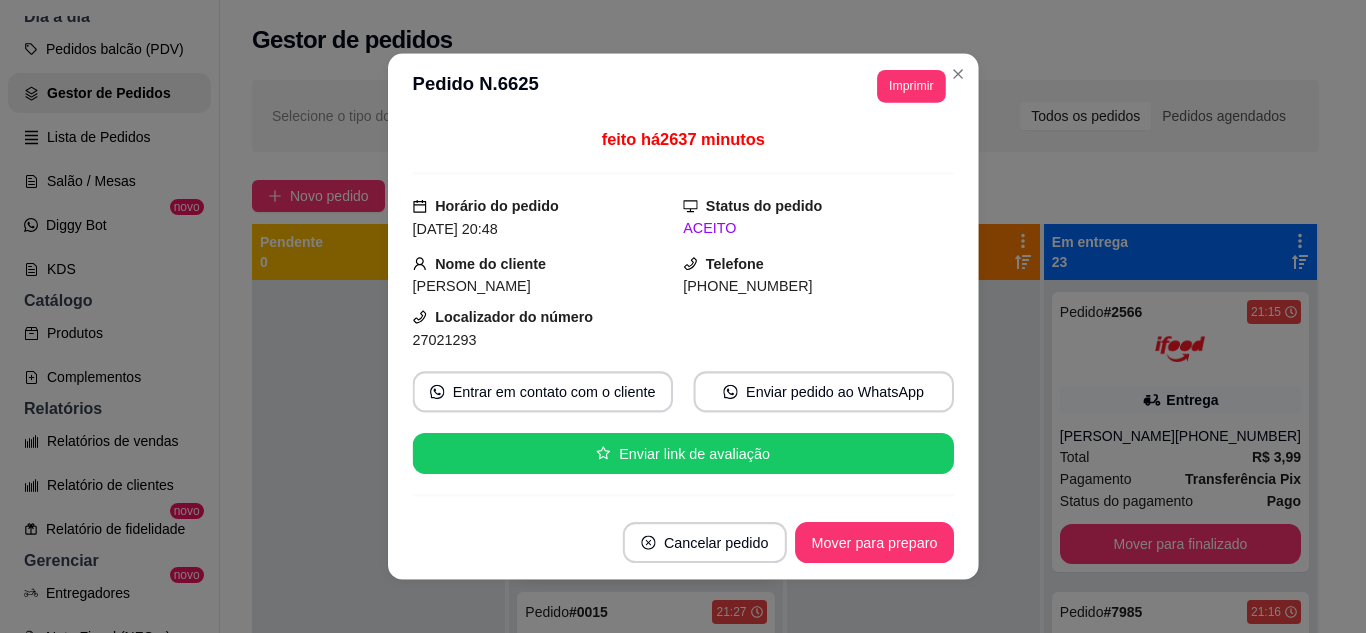 click on "Cancelar pedido Mover para preparo" at bounding box center [683, 543] 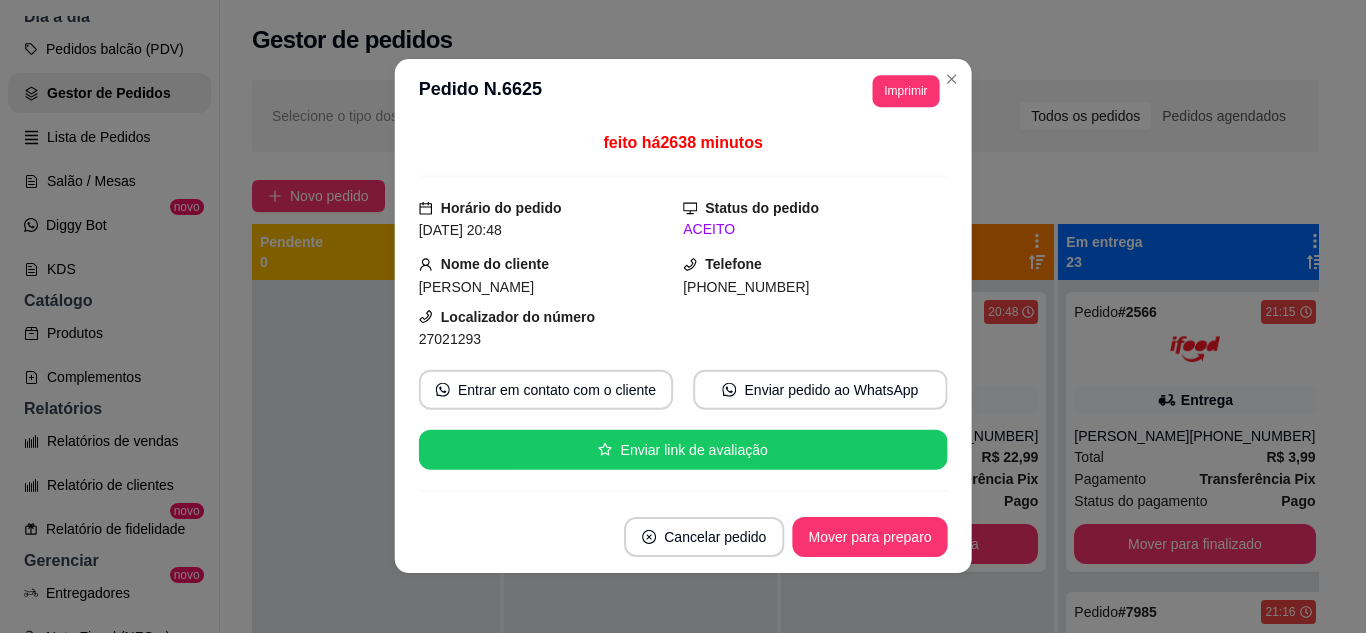 click on "Cancelar pedido Mover para preparo" at bounding box center [683, 537] 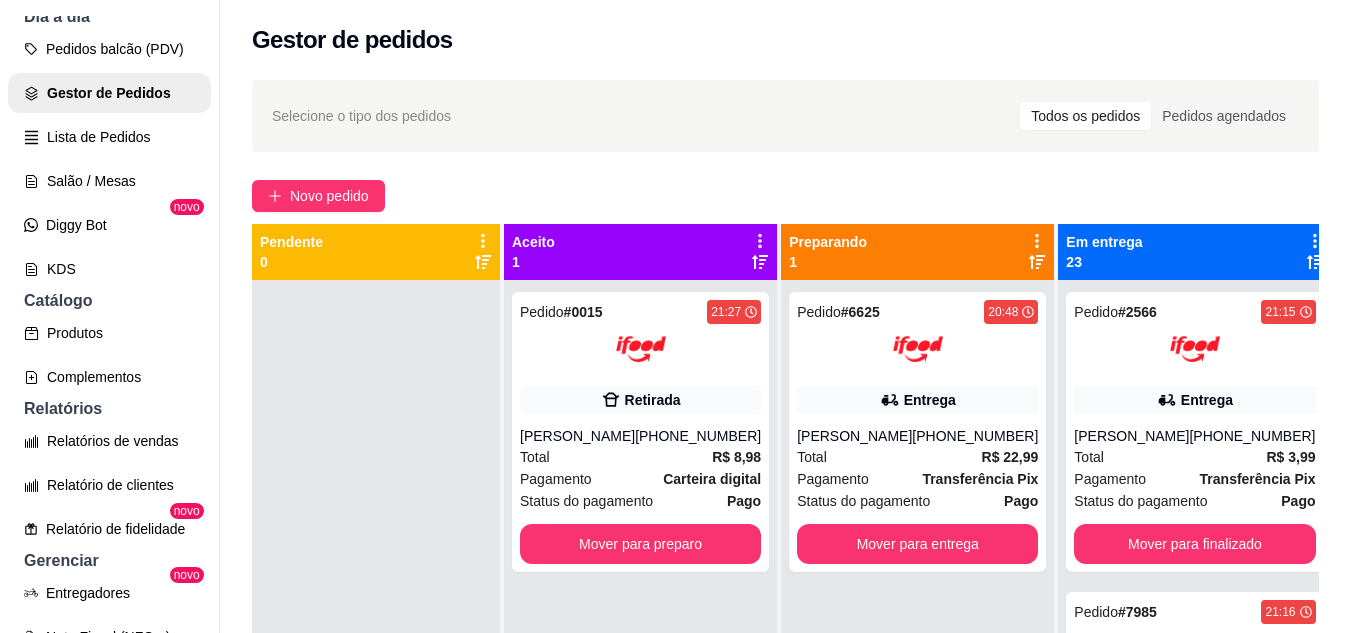 click on "Cancelar pedido Mover para preparo" at bounding box center [683, 537] 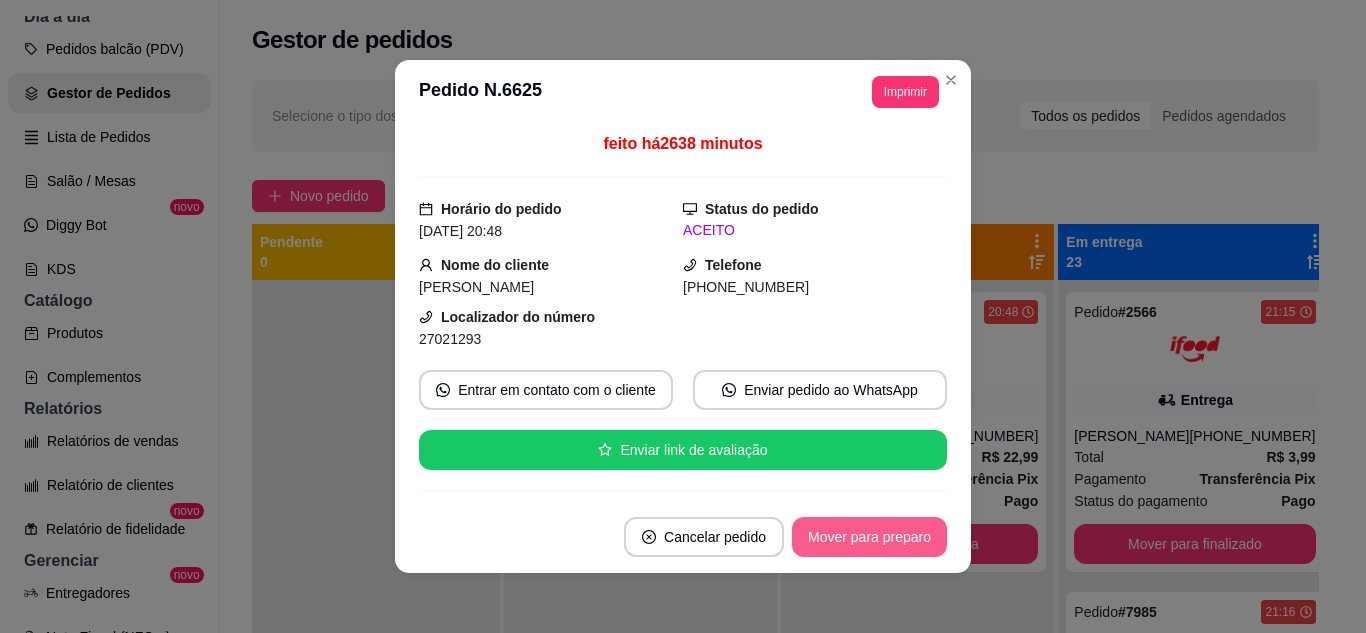 click on "Mover para preparo" at bounding box center [869, 537] 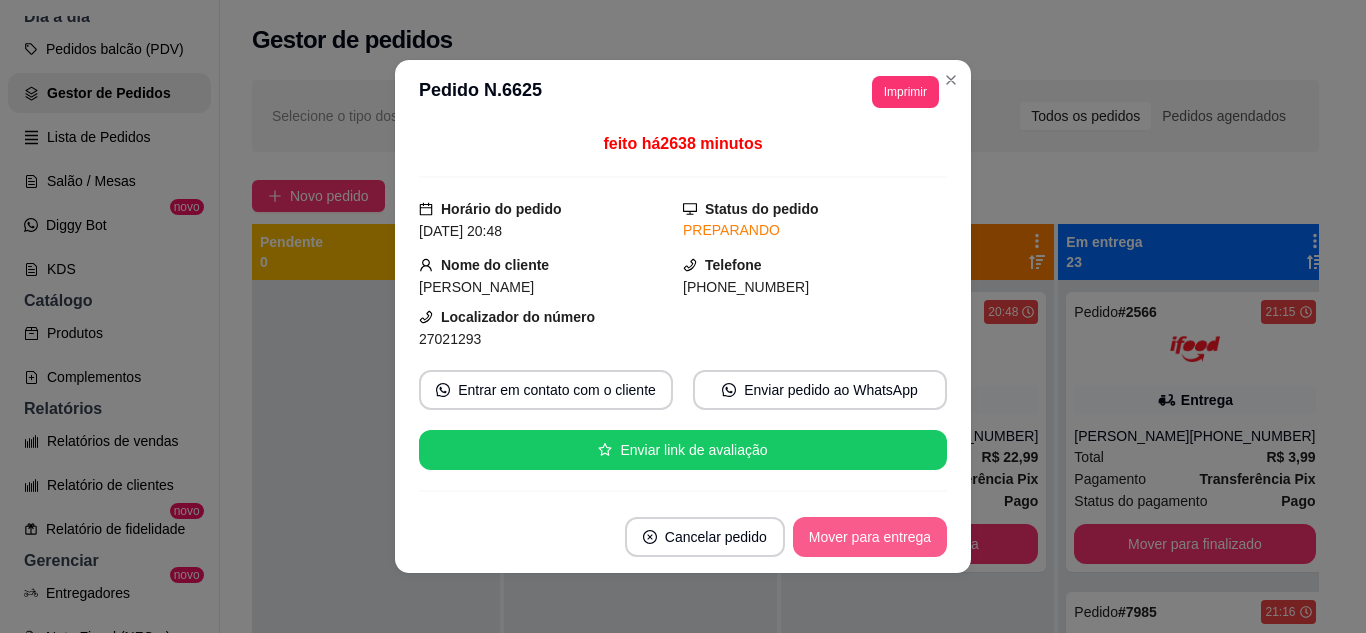 click on "Mover para entrega" at bounding box center (870, 537) 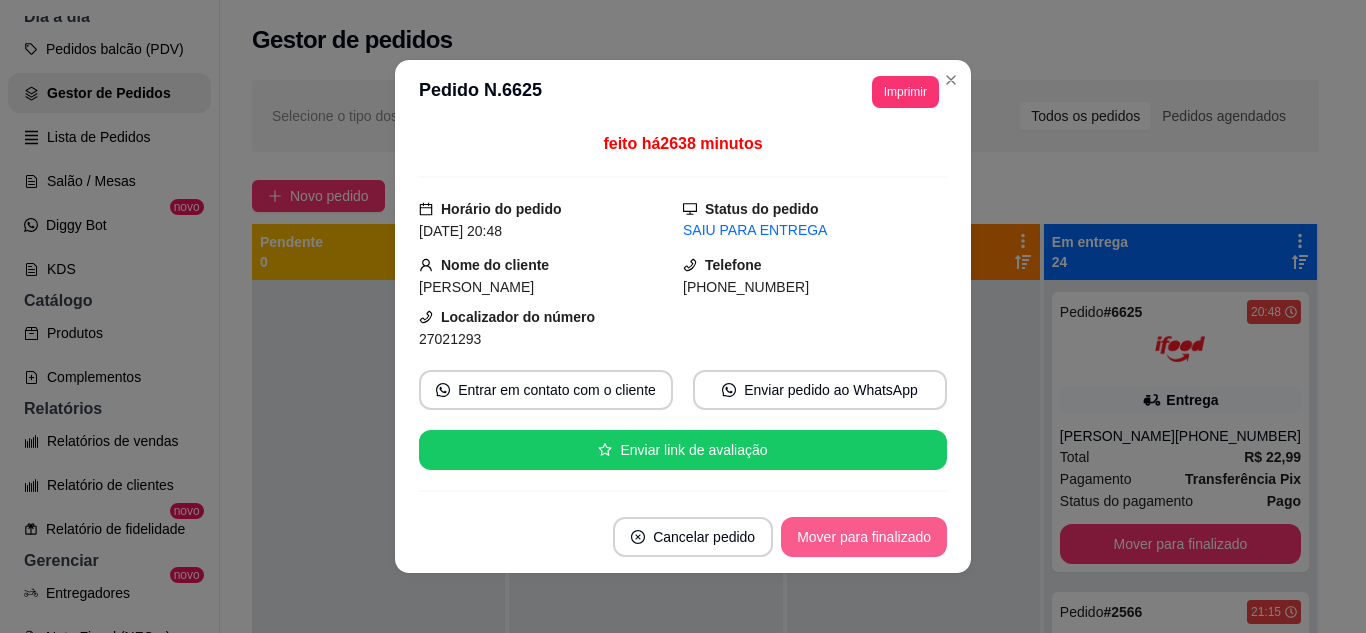 click on "Mover para finalizado" at bounding box center (864, 537) 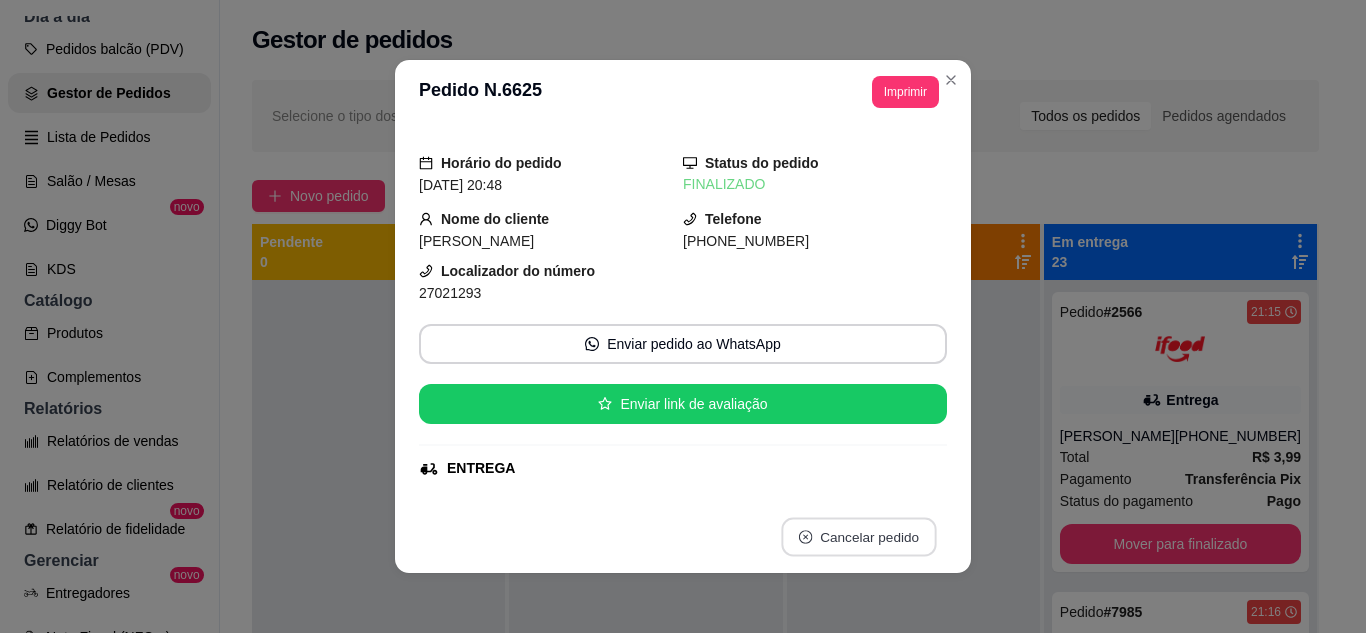 click on "Cancelar pedido" at bounding box center [858, 537] 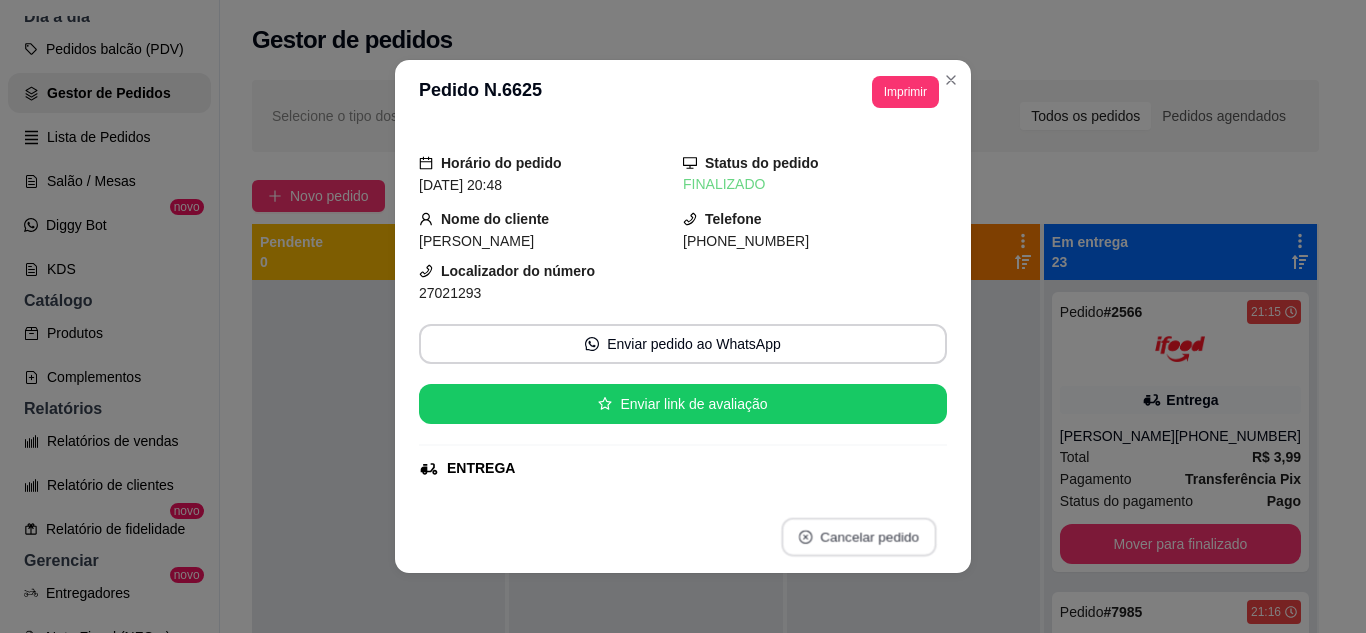 click on "Cancelar pedido" at bounding box center [858, 537] 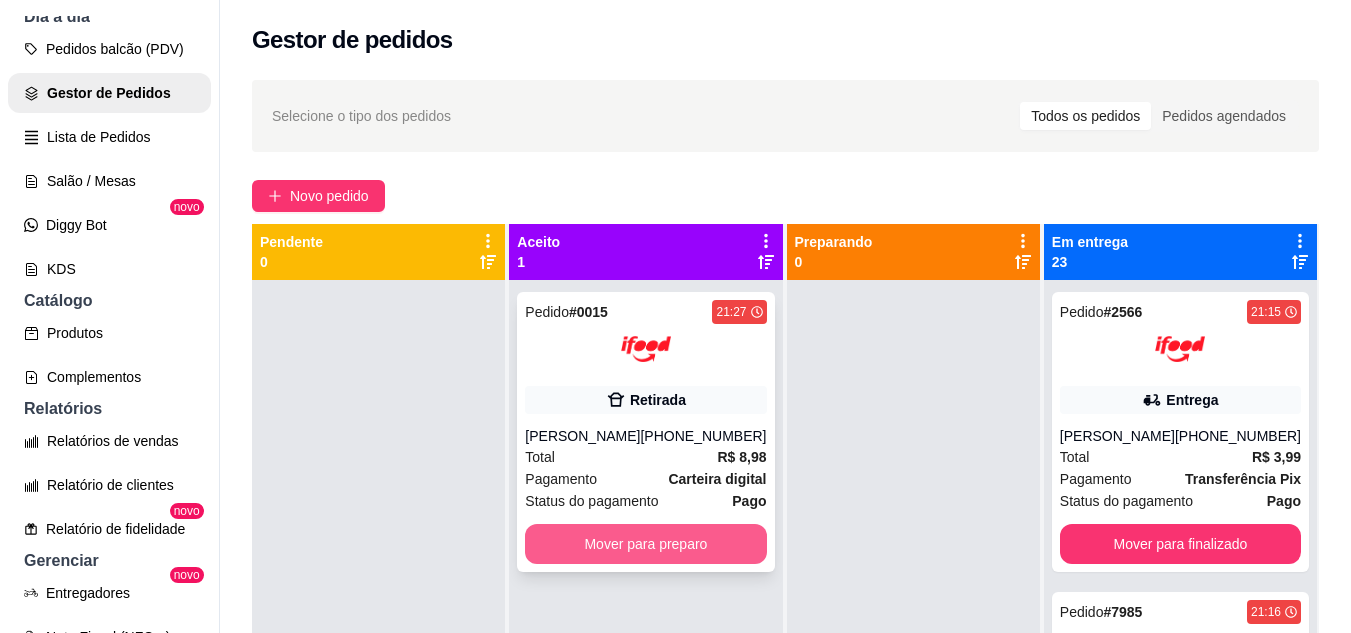 click on "Mover para preparo" at bounding box center [645, 544] 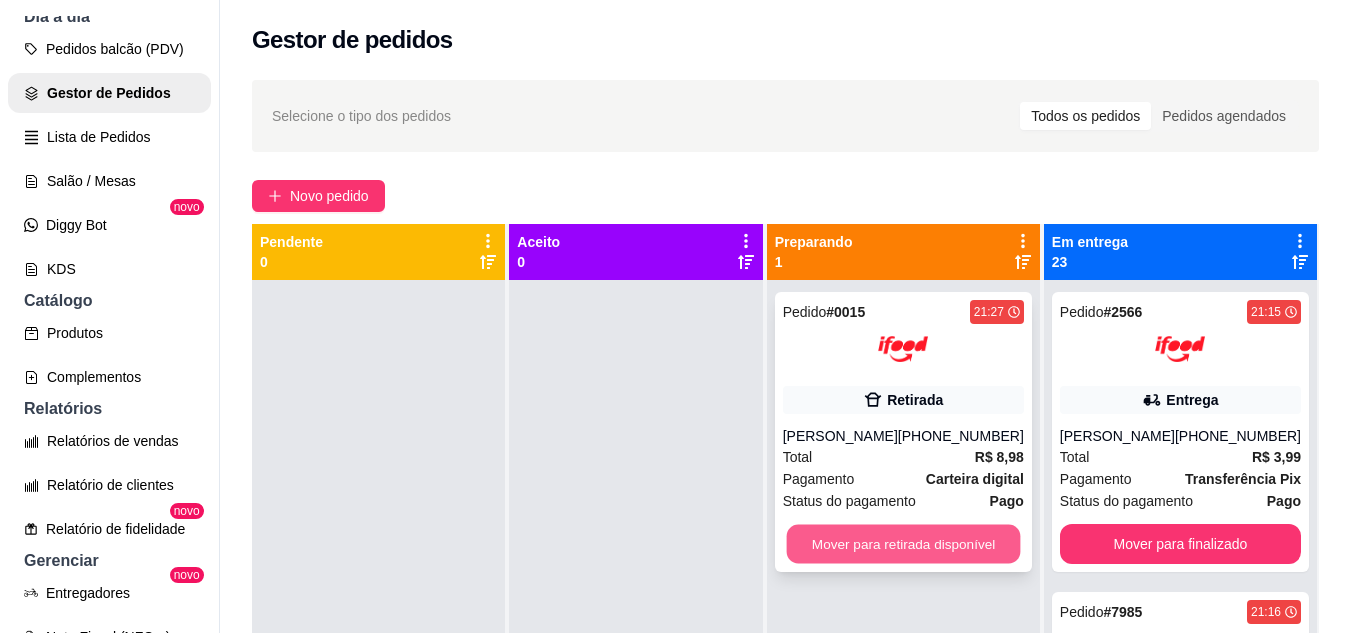 click on "Mover para retirada disponível" at bounding box center (903, 544) 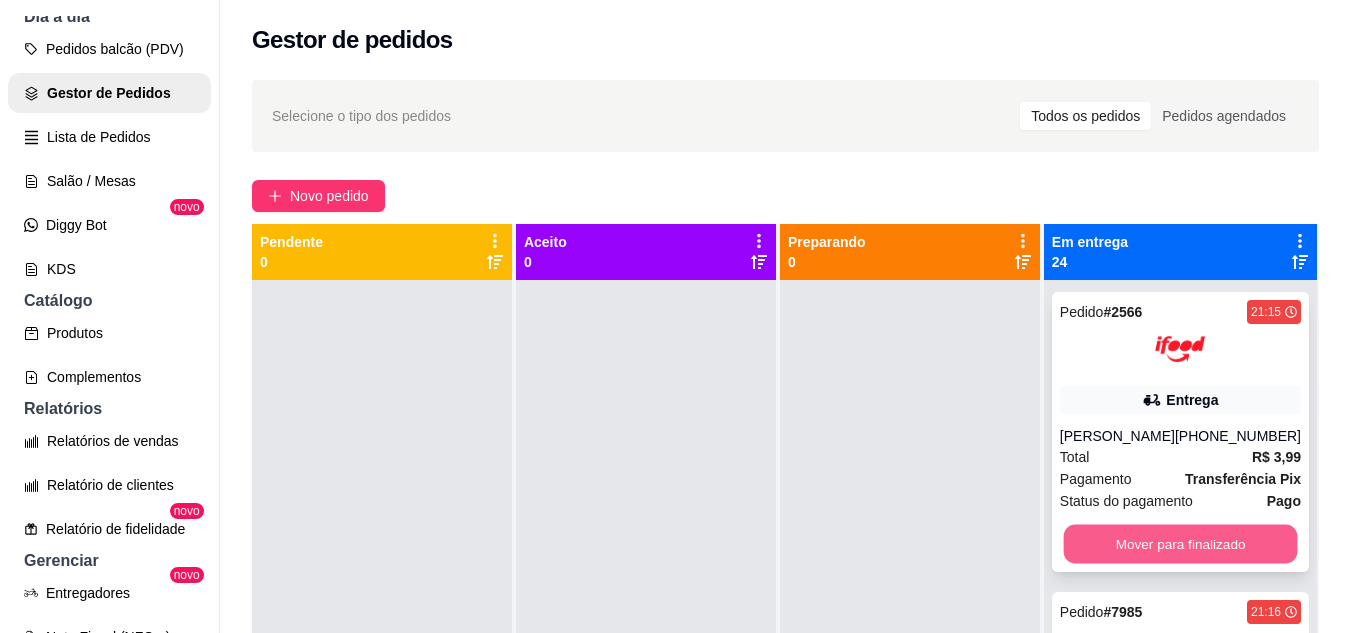 click on "Mover para finalizado" at bounding box center (1180, 544) 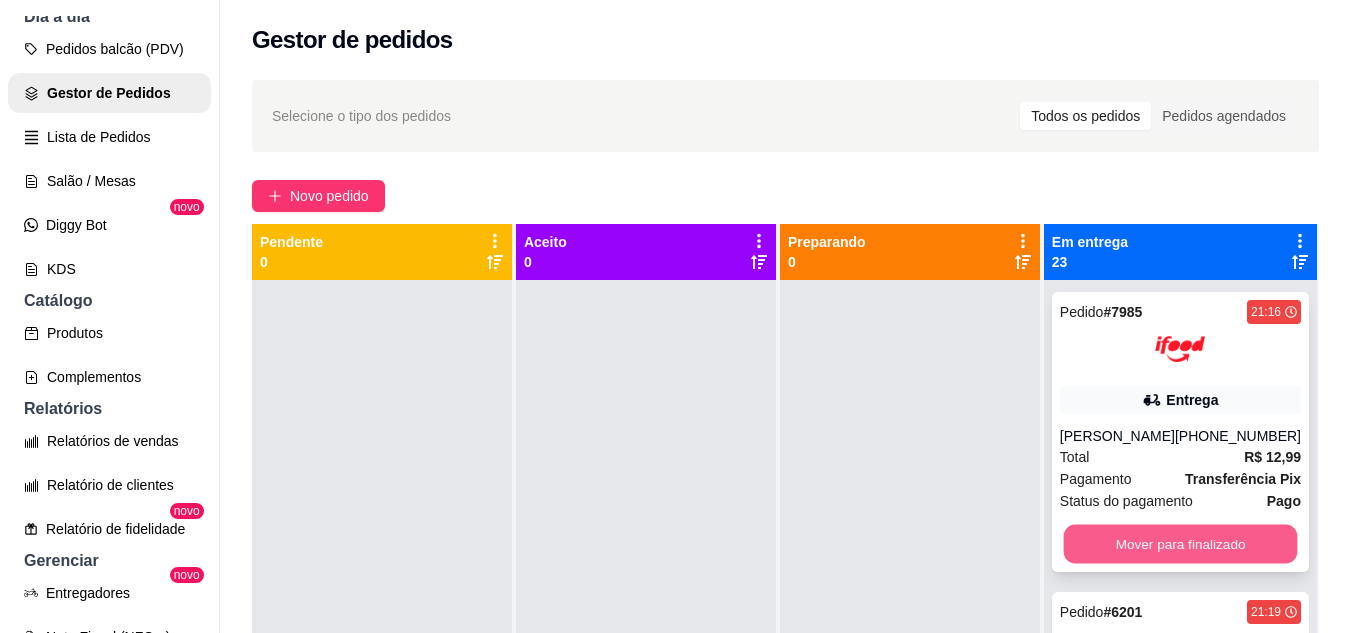 click on "Mover para finalizado" at bounding box center [1180, 544] 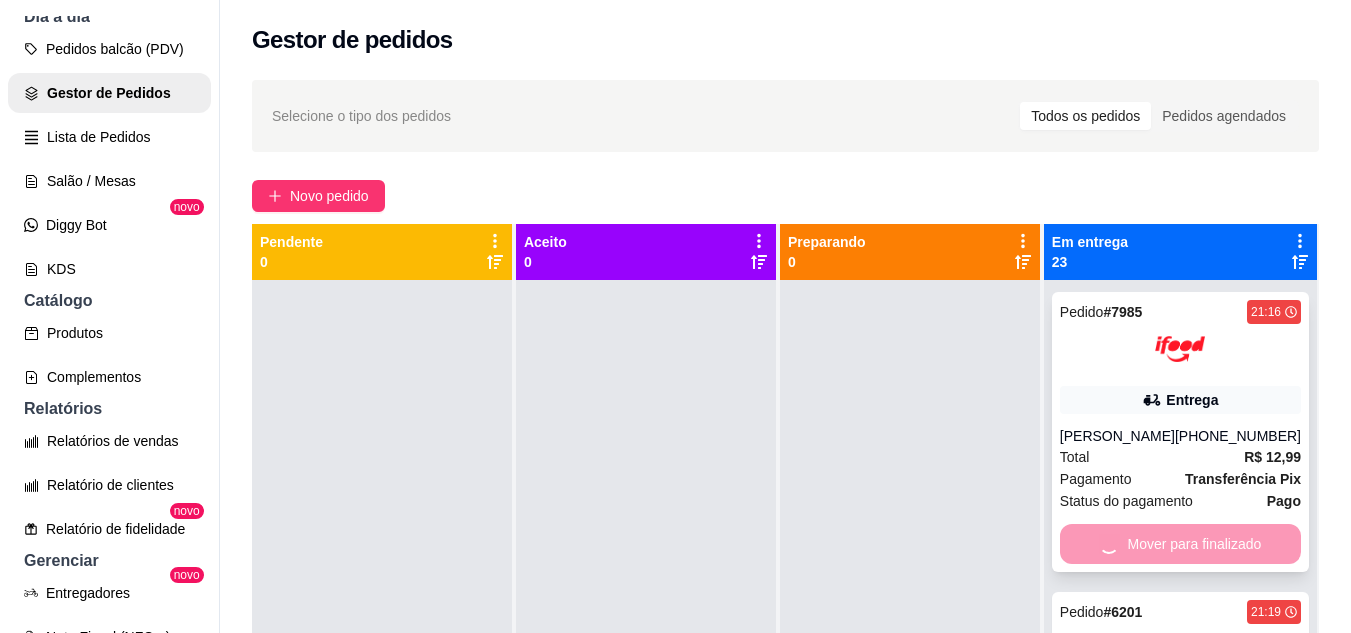 click on "Mover para finalizado" at bounding box center [1180, 544] 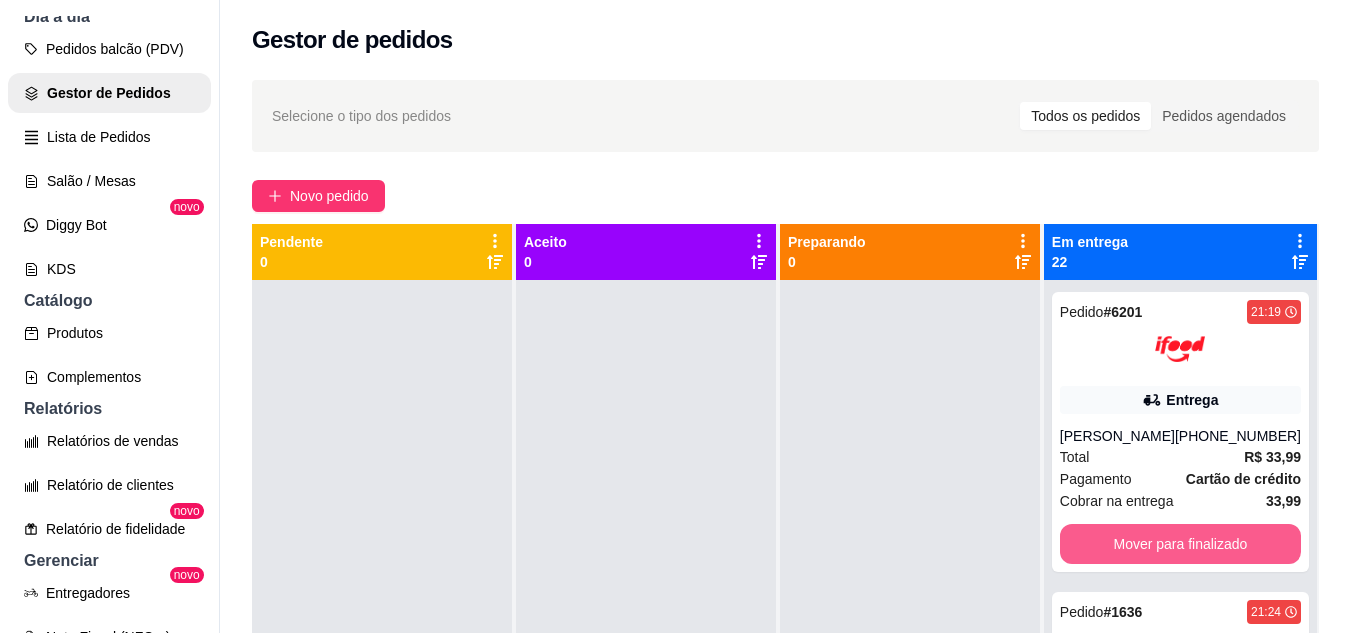 click on "Mover para finalizado" at bounding box center (1180, 544) 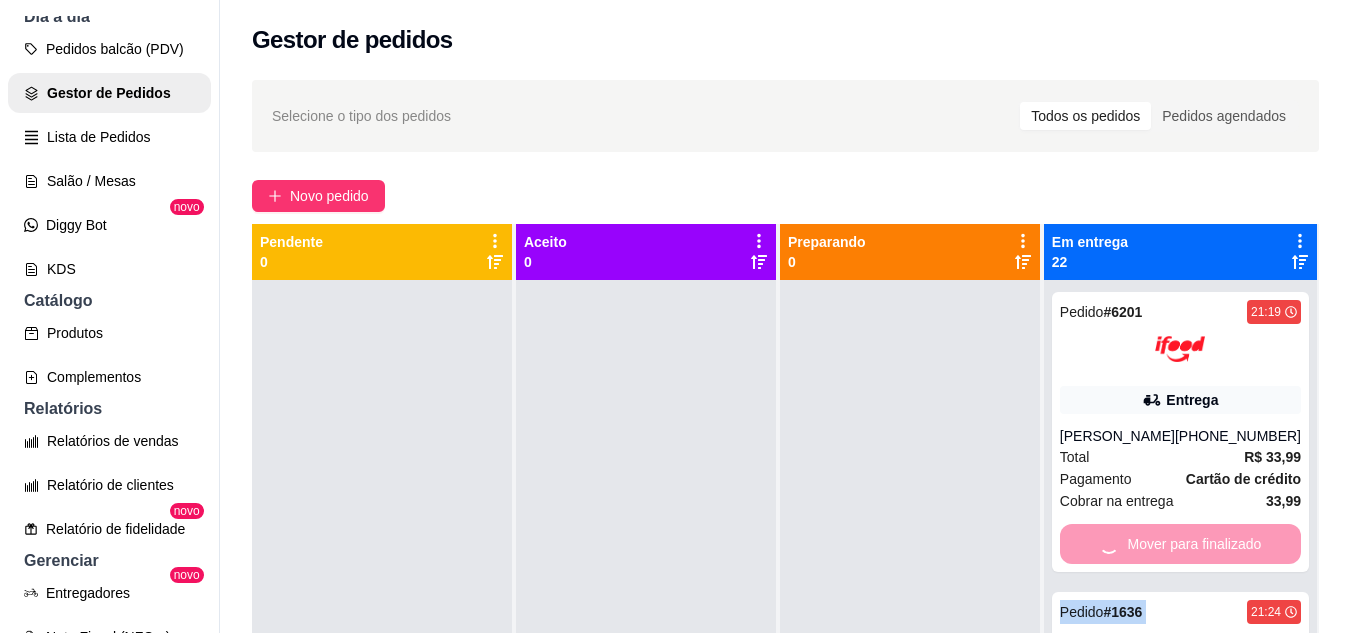 click on "Mover para finalizado" at bounding box center [1180, 544] 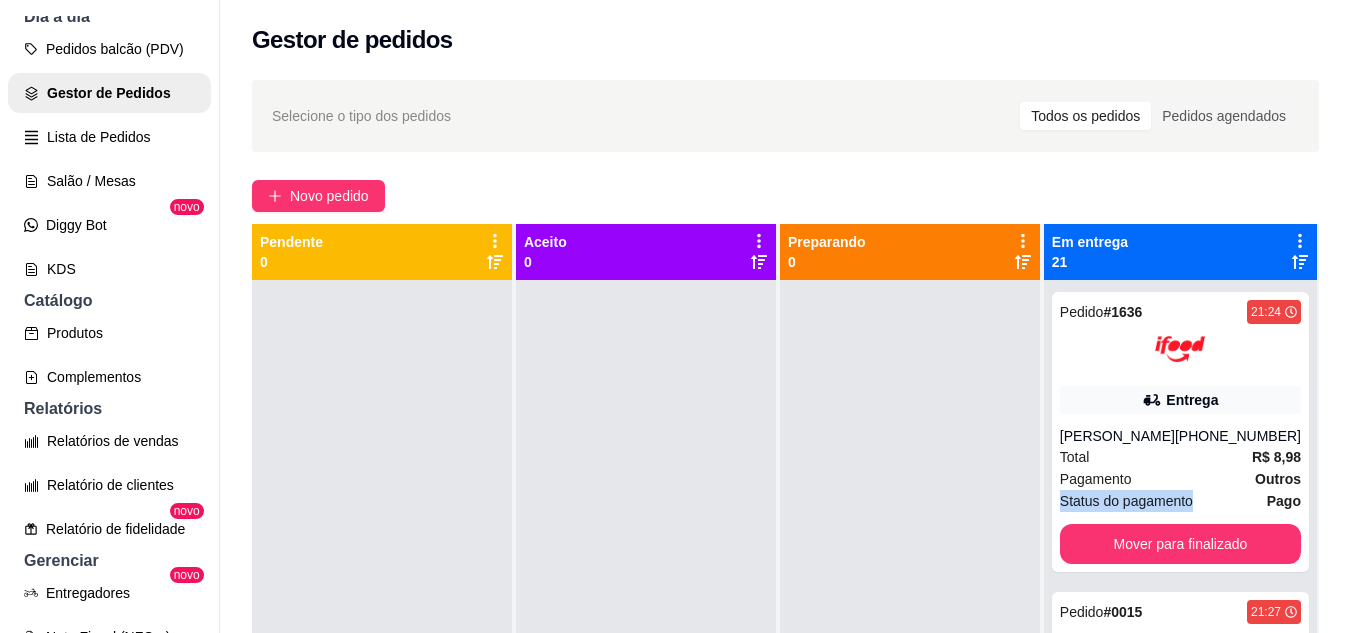 click on "Status do pagamento" at bounding box center (1126, 501) 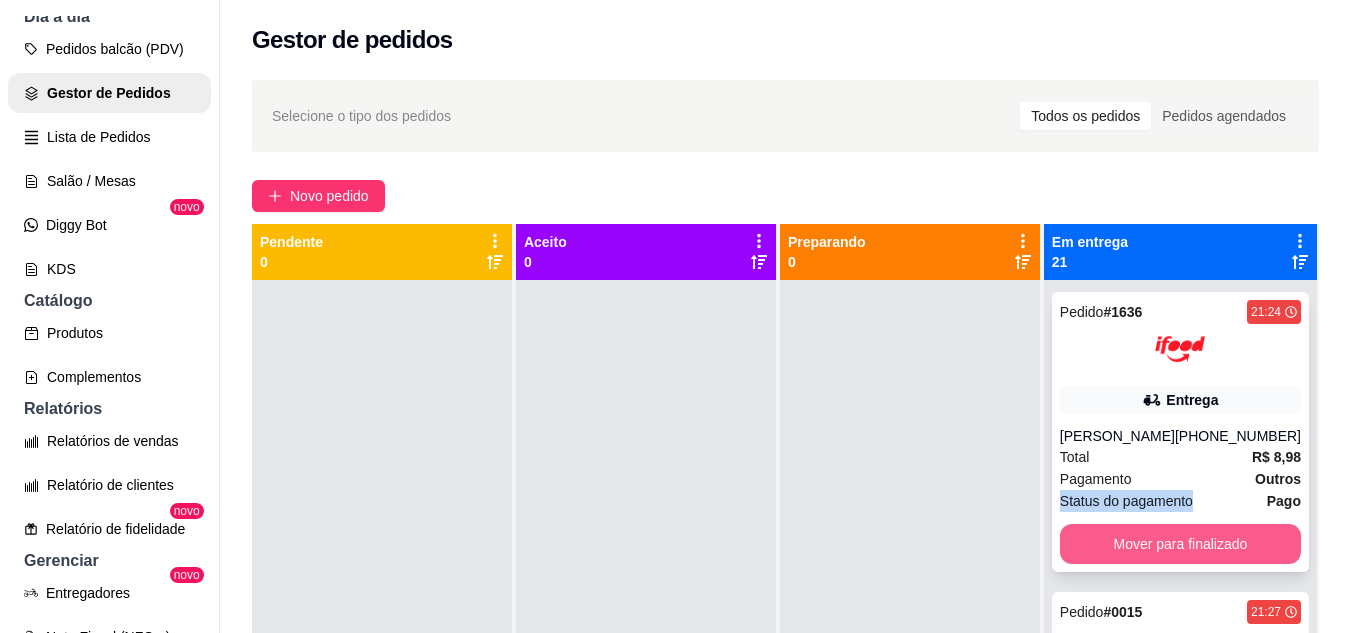 click on "Mover para finalizado" at bounding box center (1180, 544) 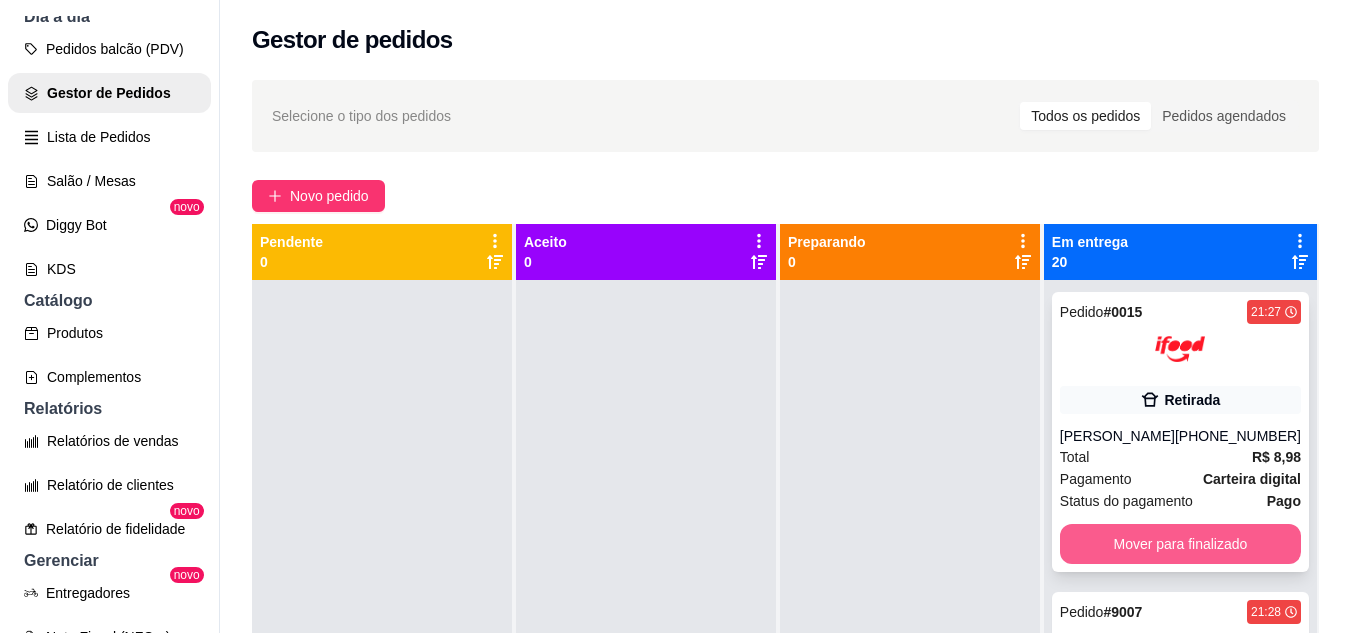 click on "Mover para finalizado" at bounding box center (1180, 544) 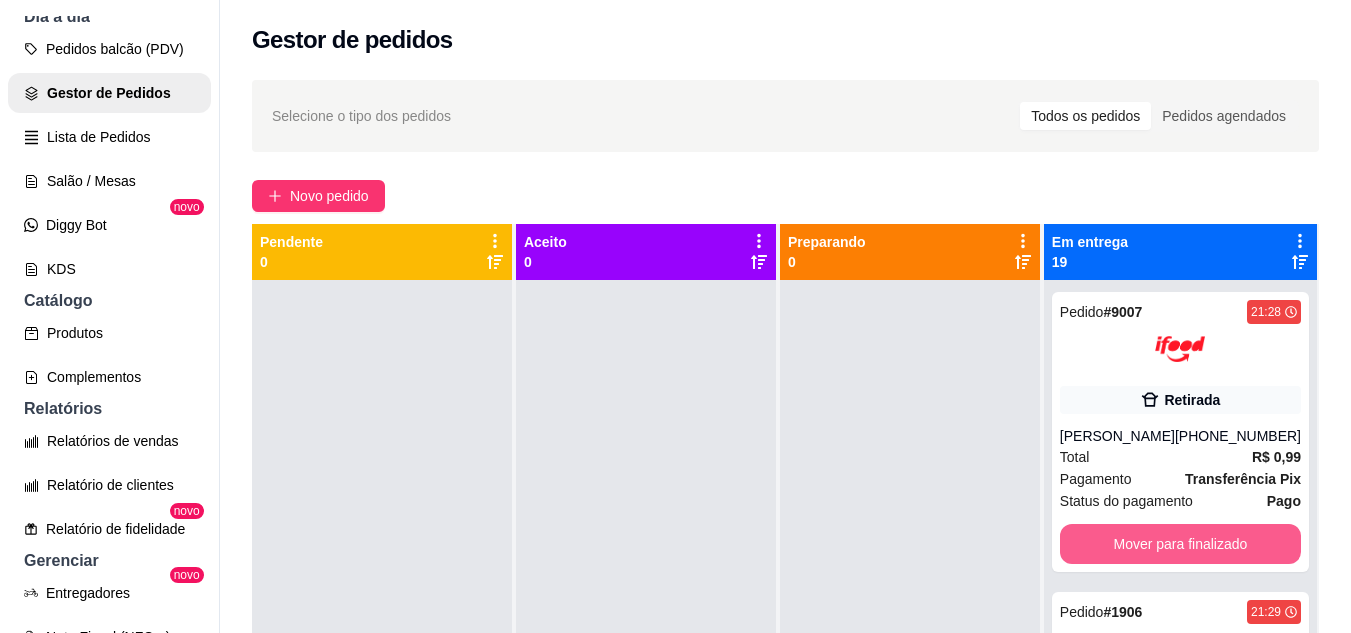 click on "Mover para finalizado" at bounding box center (1180, 544) 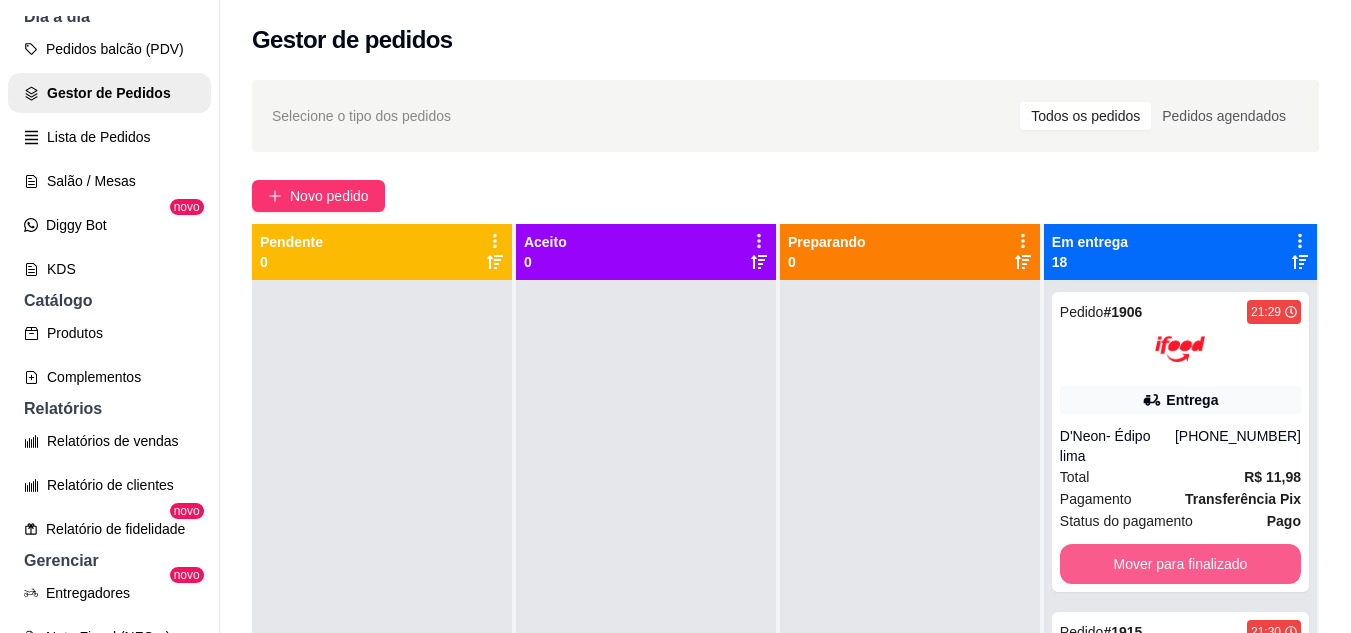 click on "Mover para finalizado" at bounding box center [1180, 564] 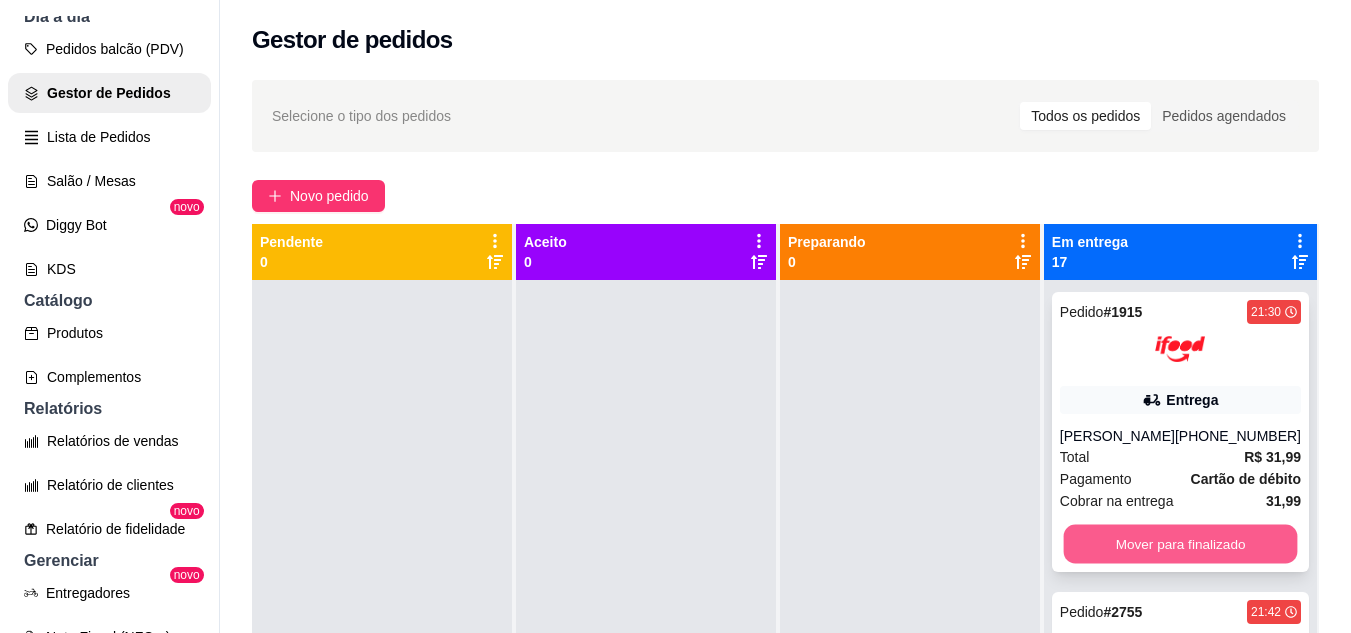 click on "Mover para finalizado" at bounding box center (1180, 544) 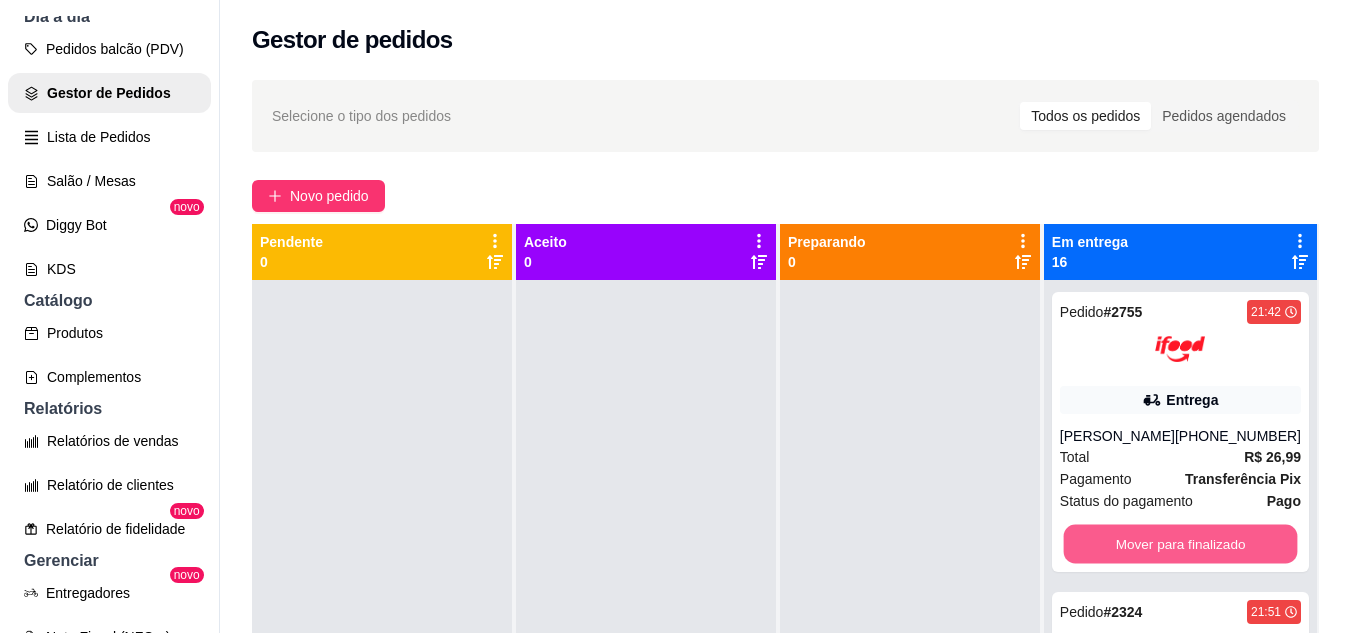 click on "Mover para finalizado" at bounding box center (1180, 544) 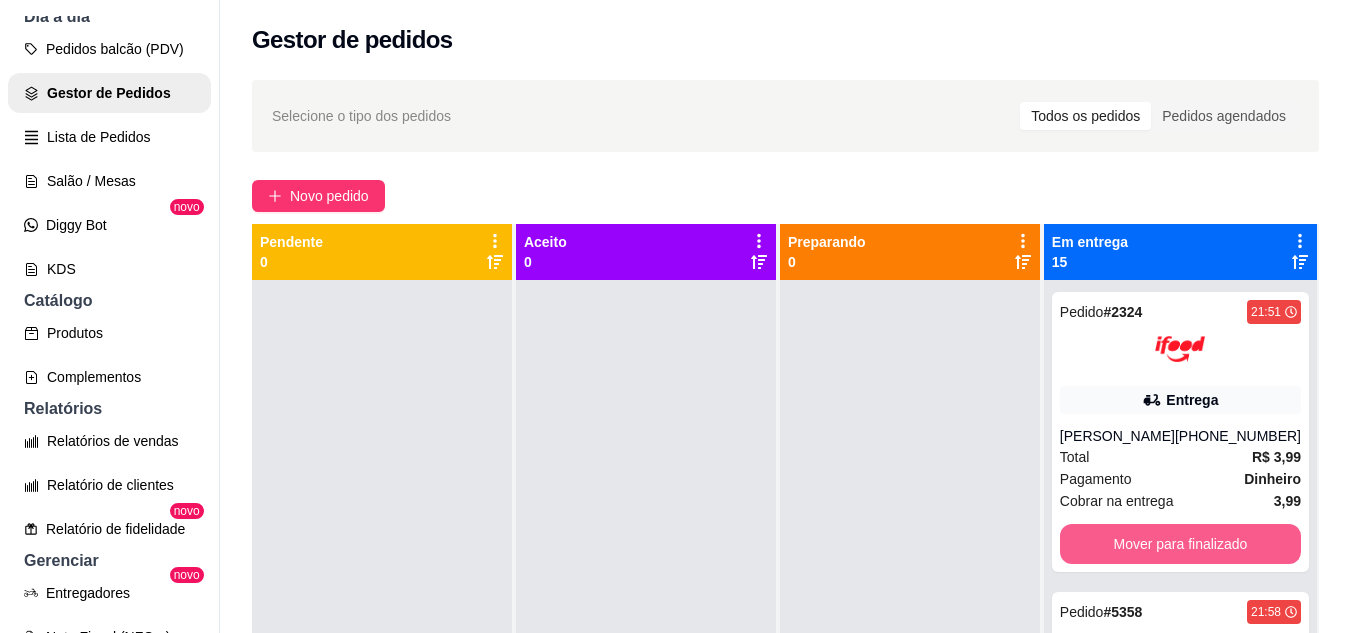 click on "Mover para finalizado" at bounding box center [1180, 544] 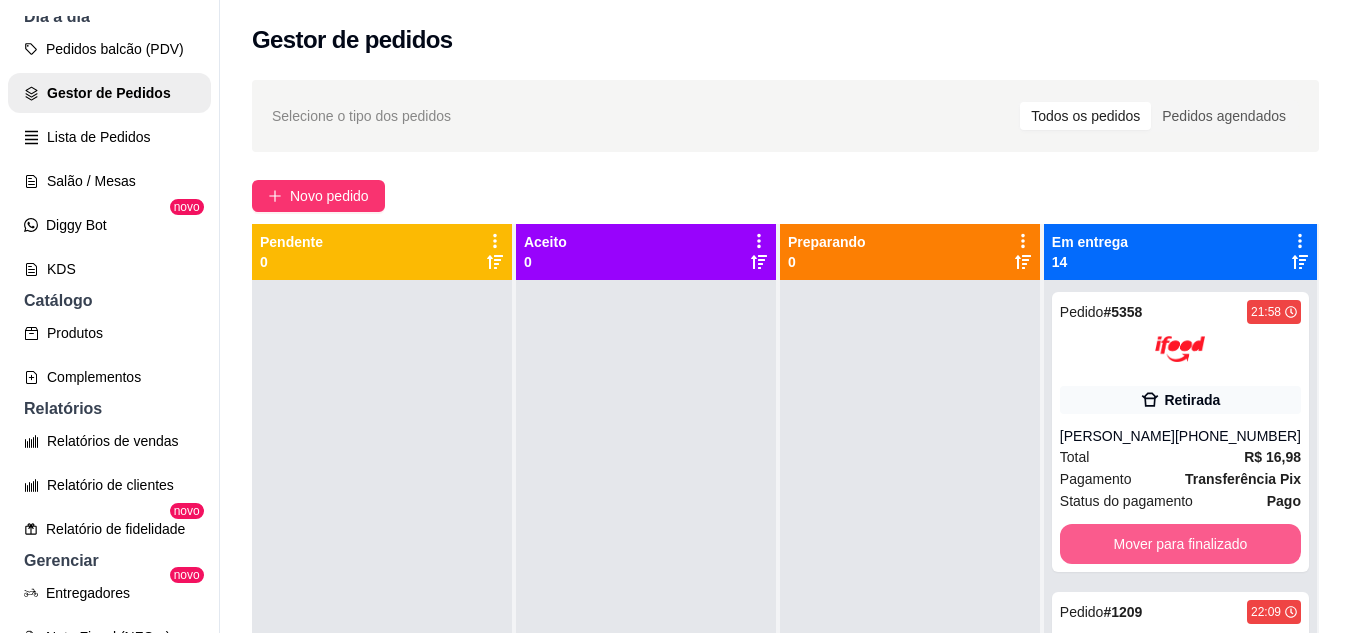 click on "Mover para finalizado" at bounding box center [1180, 544] 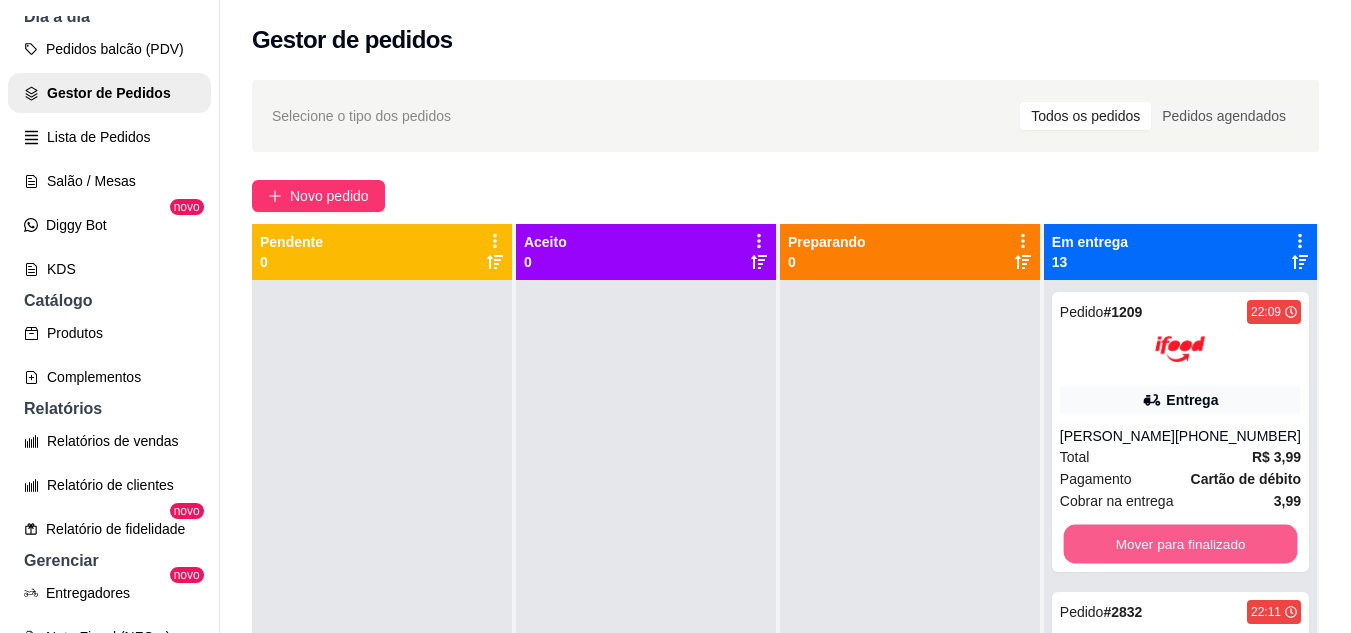 click on "Mover para finalizado" at bounding box center (1180, 544) 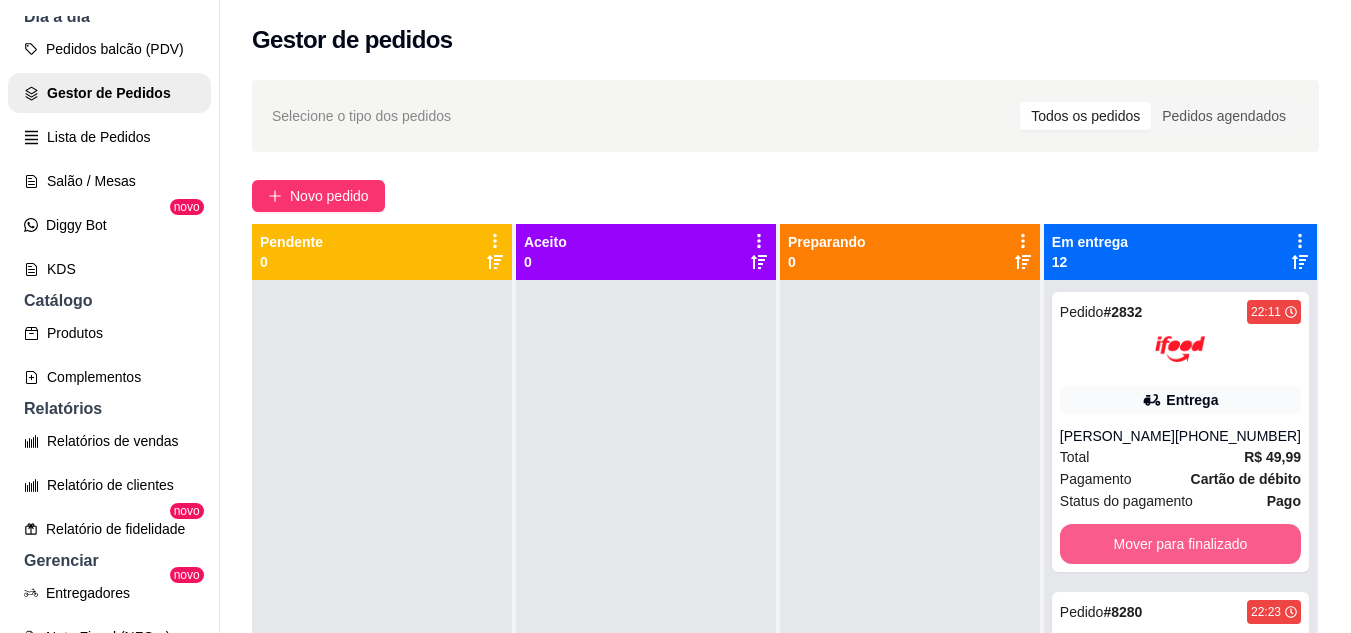 click on "Mover para finalizado" at bounding box center (1180, 544) 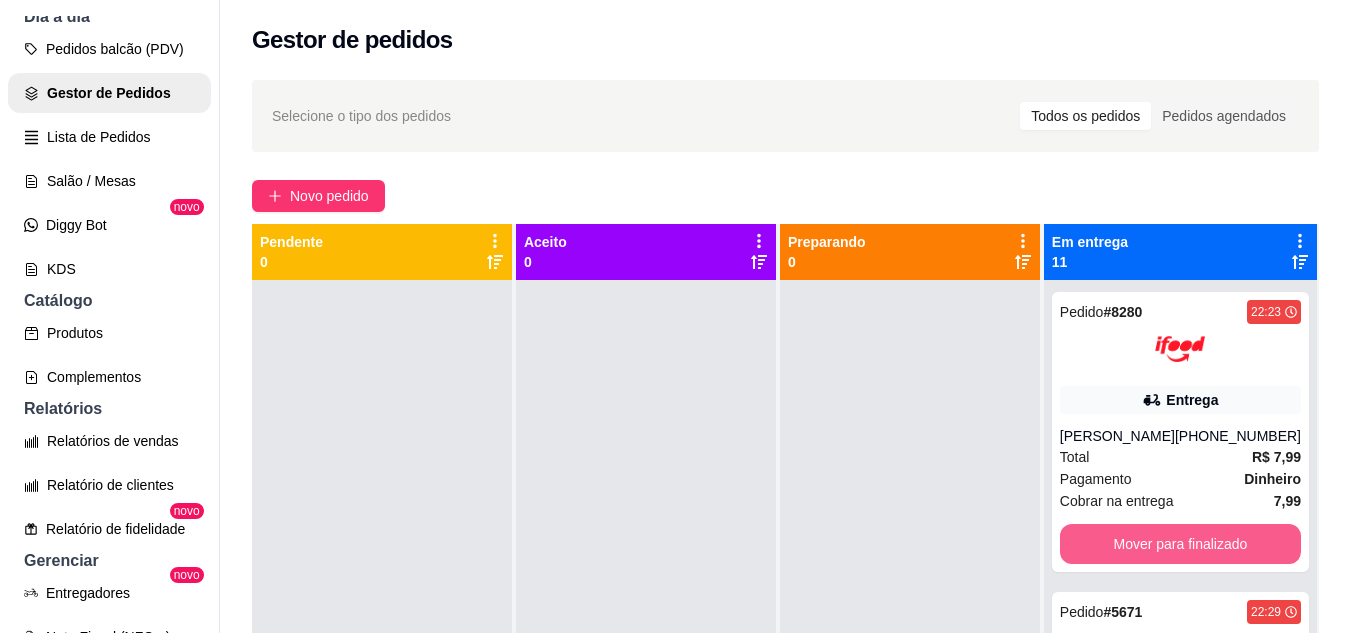 click on "Mover para finalizado" at bounding box center [1180, 544] 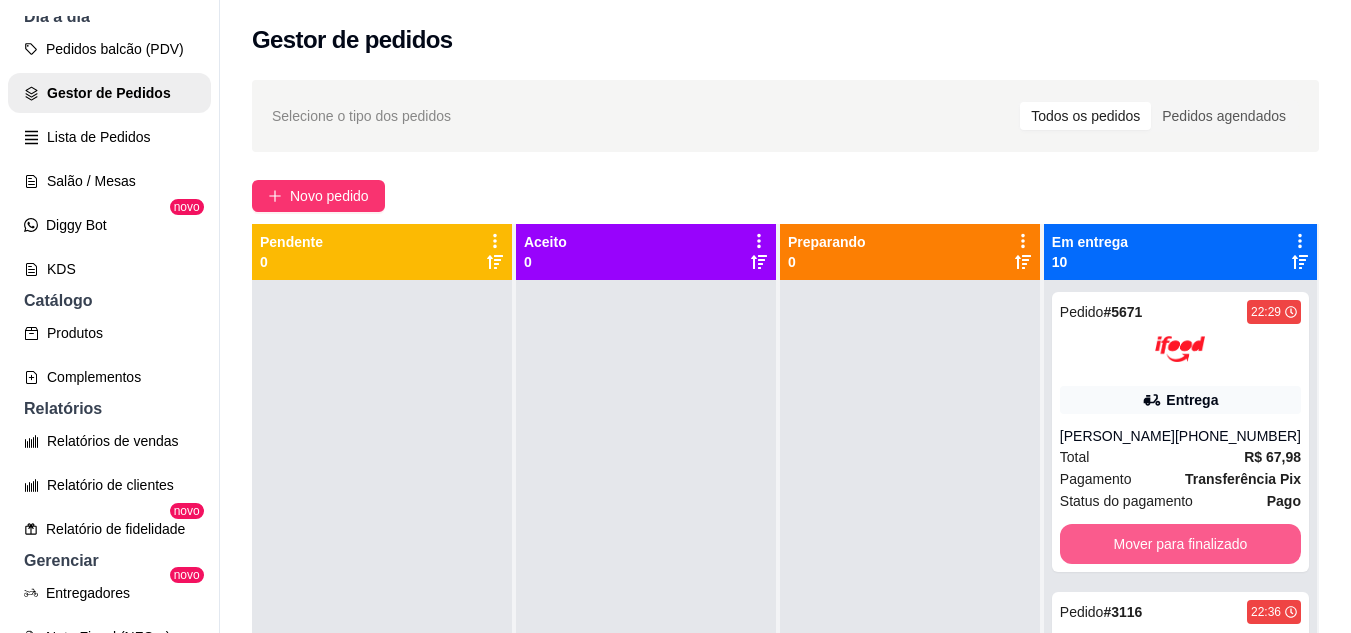 click on "Mover para finalizado" at bounding box center [1180, 544] 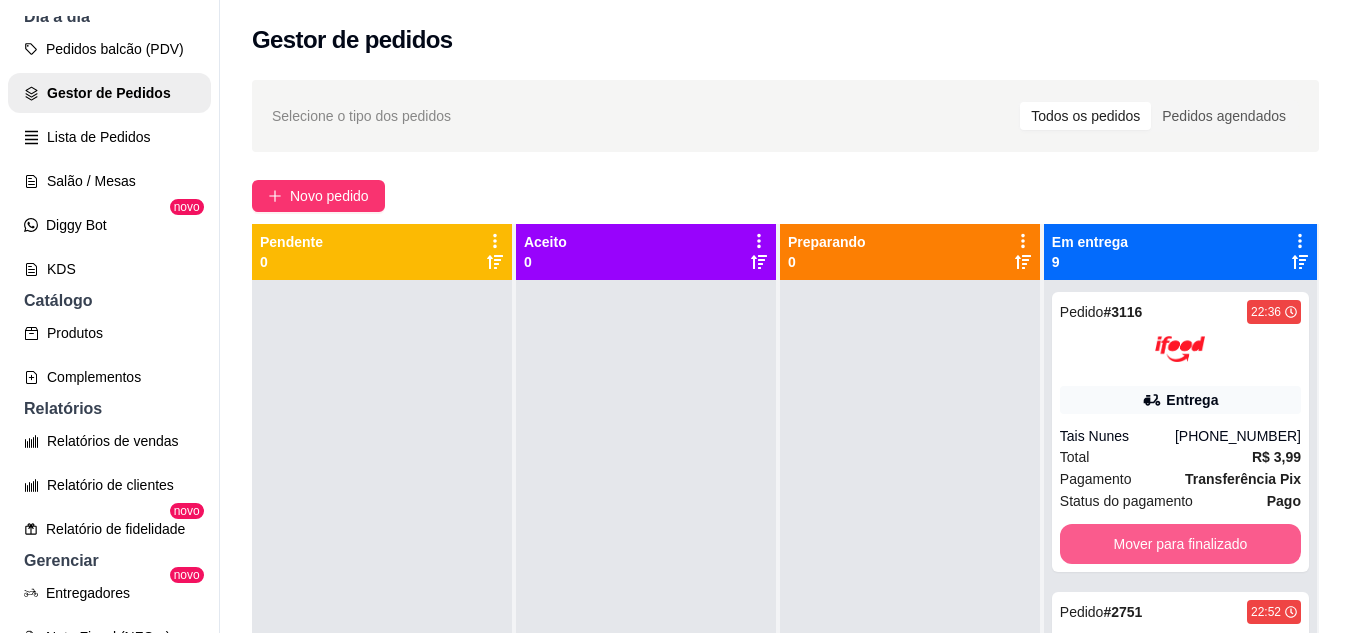 click on "Mover para finalizado" at bounding box center [1180, 544] 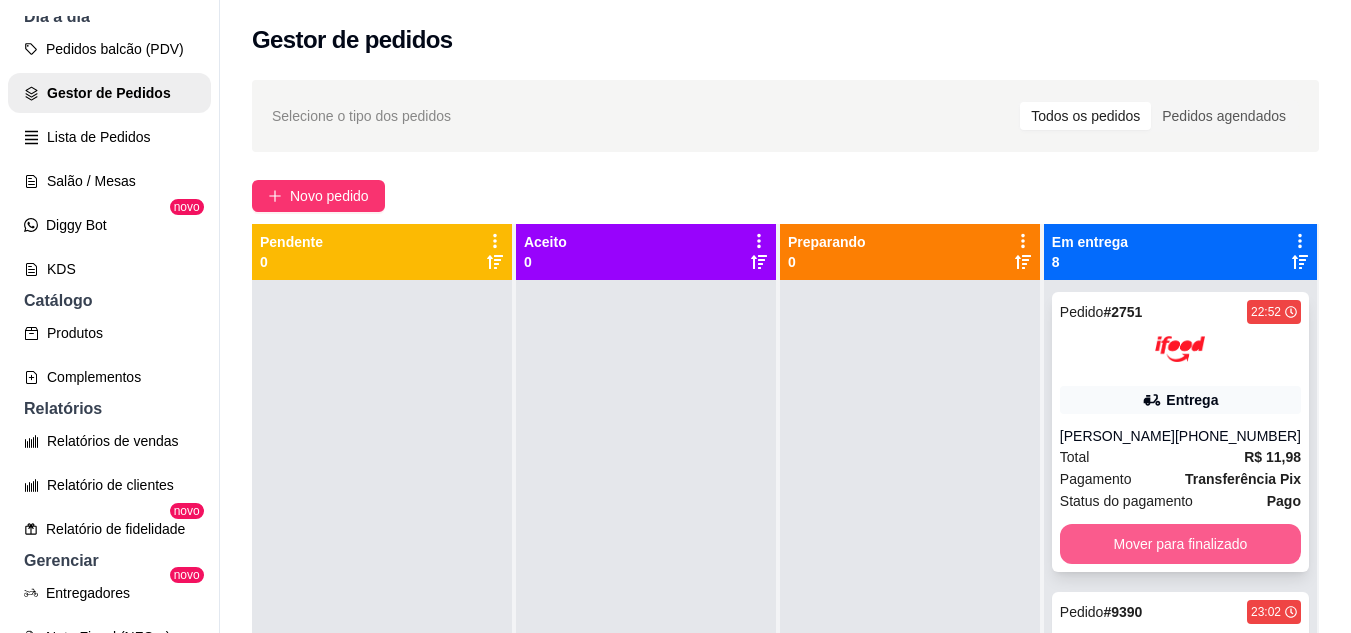 click on "Mover para finalizado" at bounding box center [1180, 544] 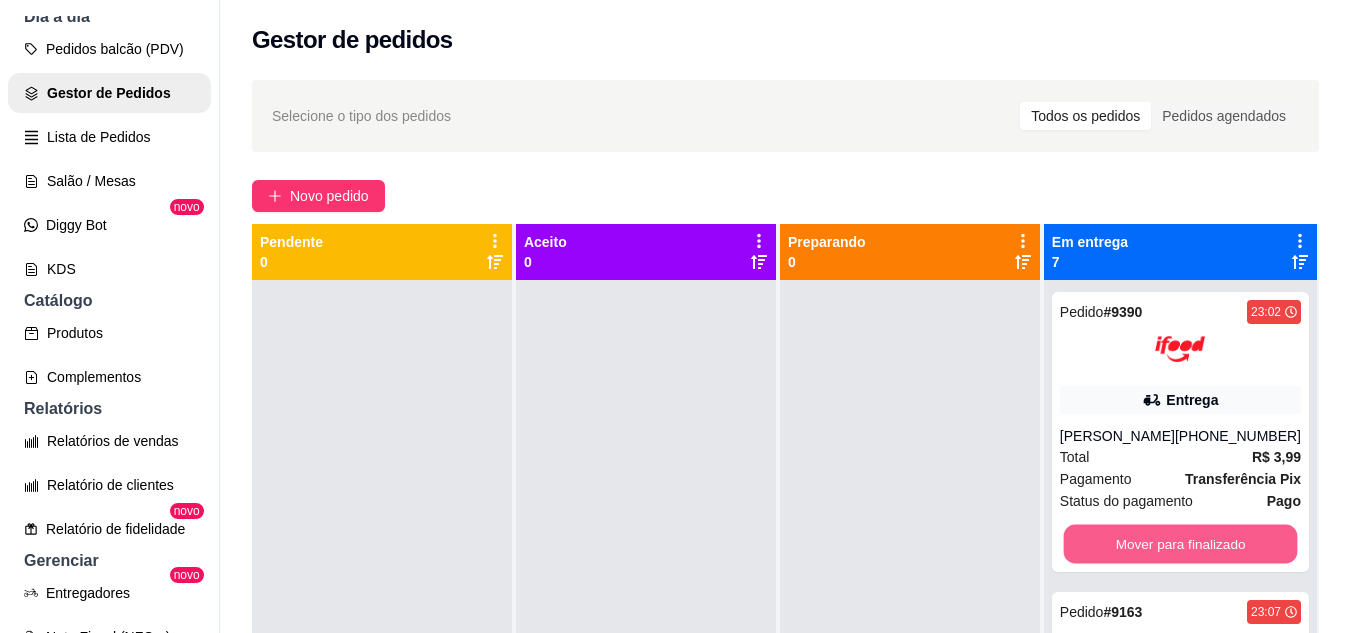 click on "Mover para finalizado" at bounding box center [1180, 544] 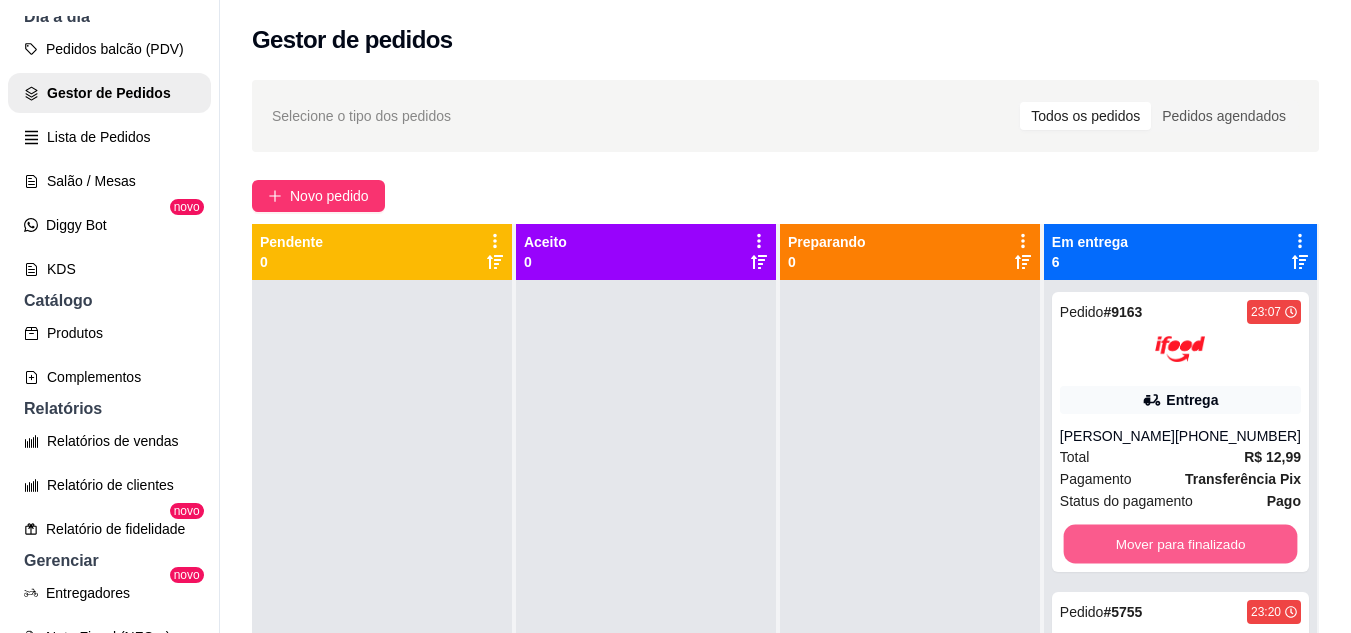 click on "Mover para finalizado" at bounding box center (1180, 544) 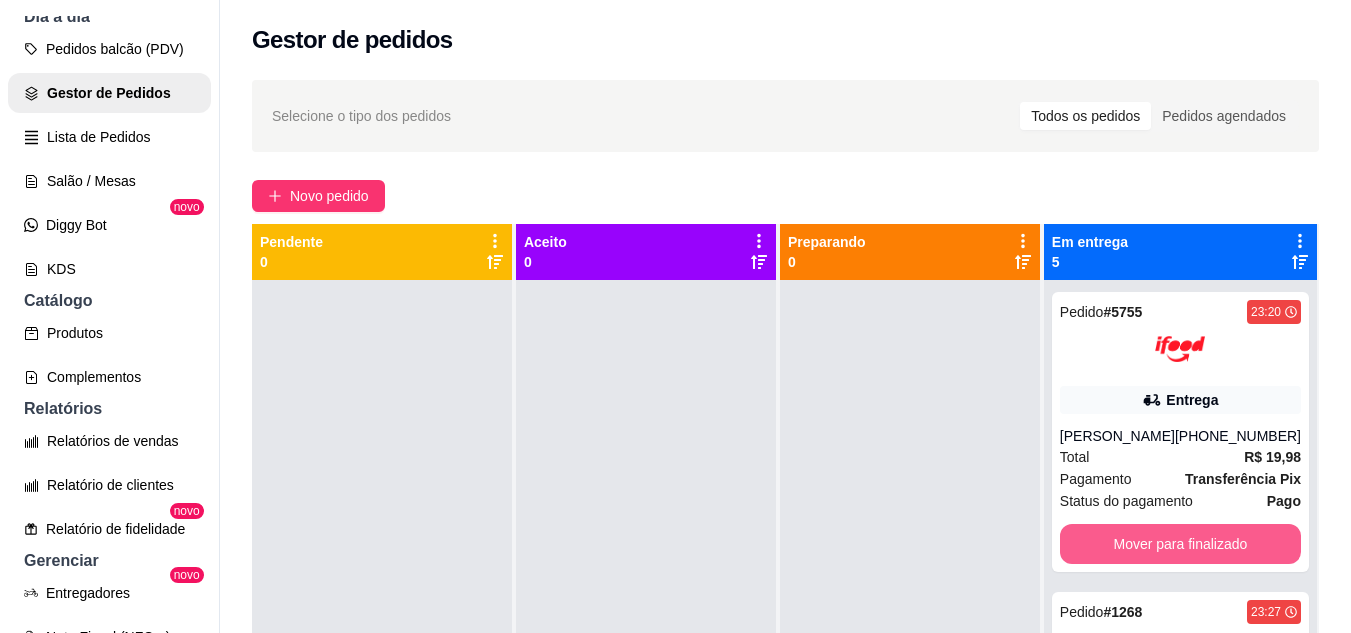 click on "Mover para finalizado" at bounding box center [1180, 544] 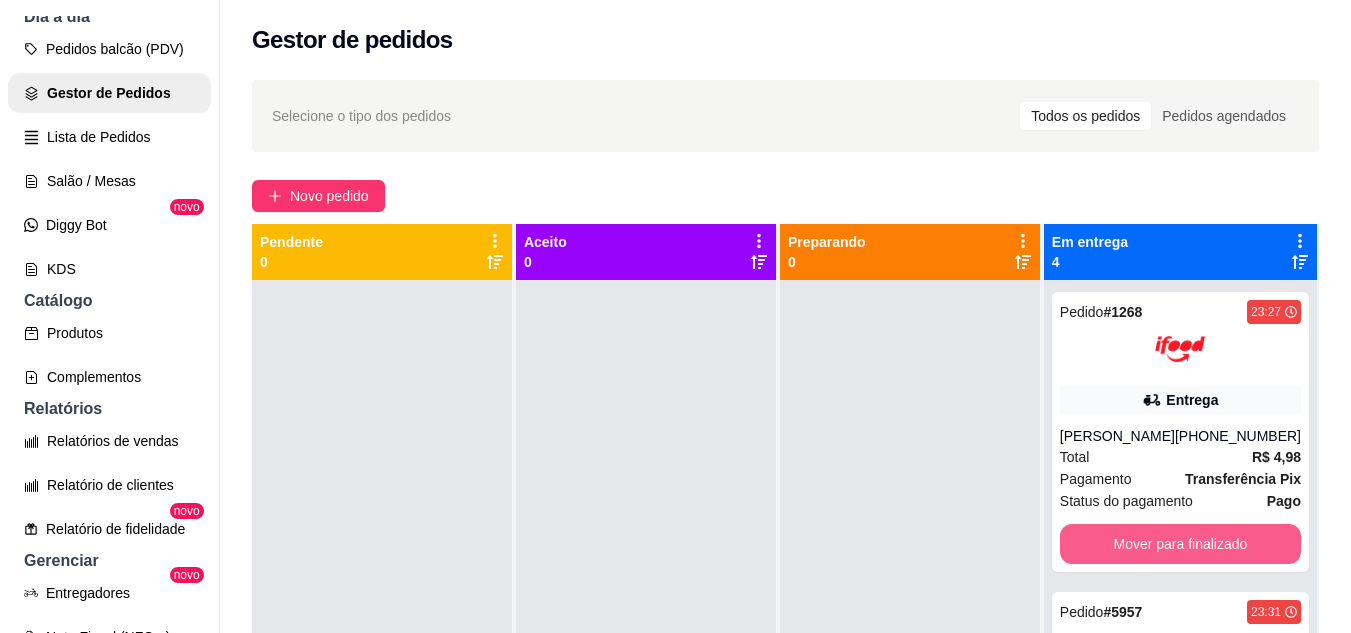 click on "Mover para finalizado" at bounding box center [1180, 544] 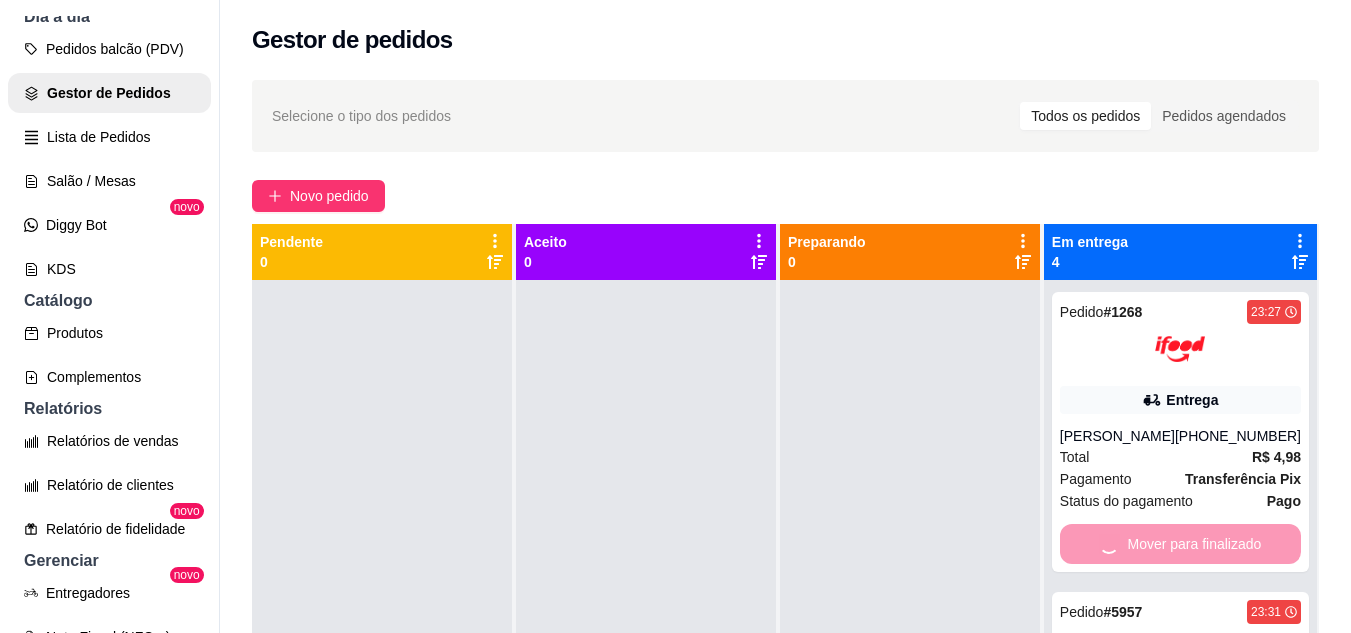 click on "Mover para finalizado" at bounding box center (1180, 844) 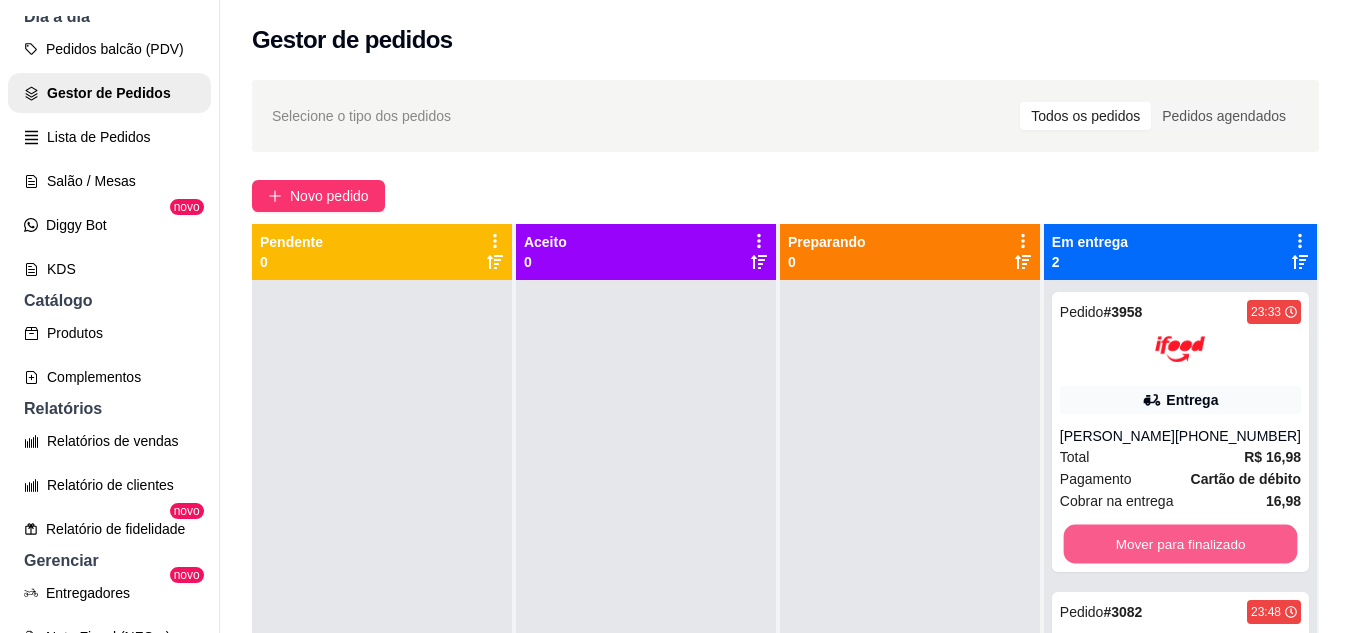 click on "Mover para finalizado" at bounding box center (1180, 544) 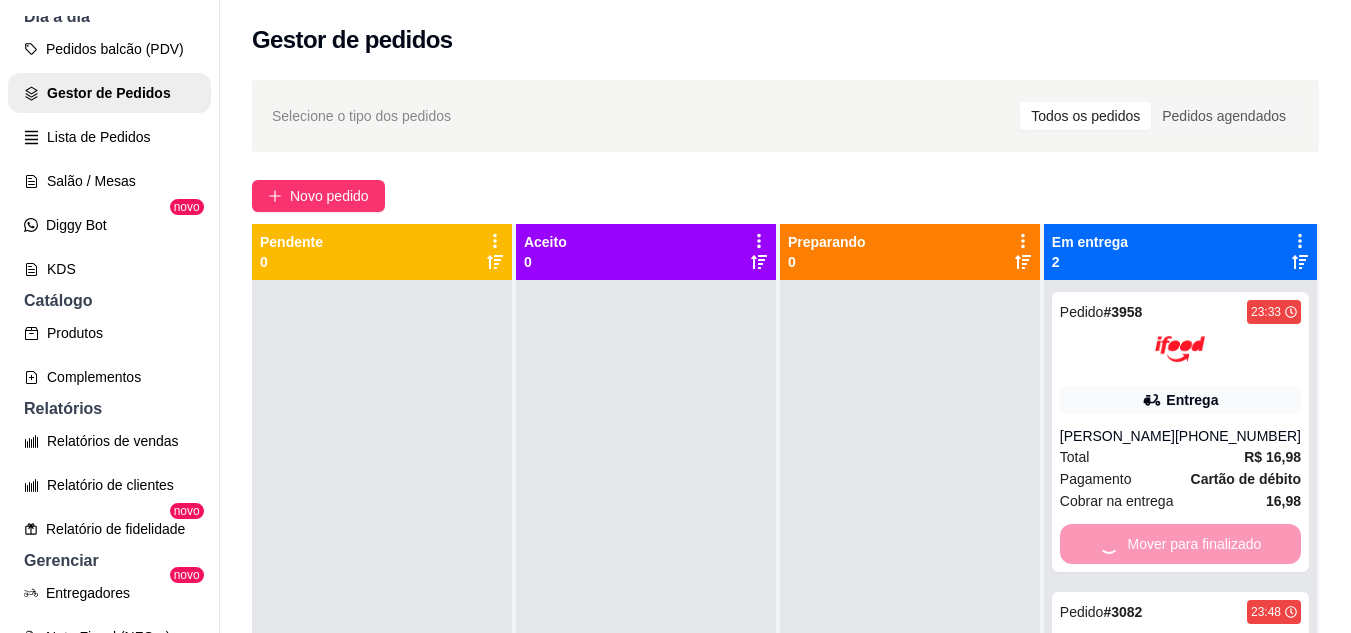 click on "Mover para finalizado" at bounding box center (1180, 844) 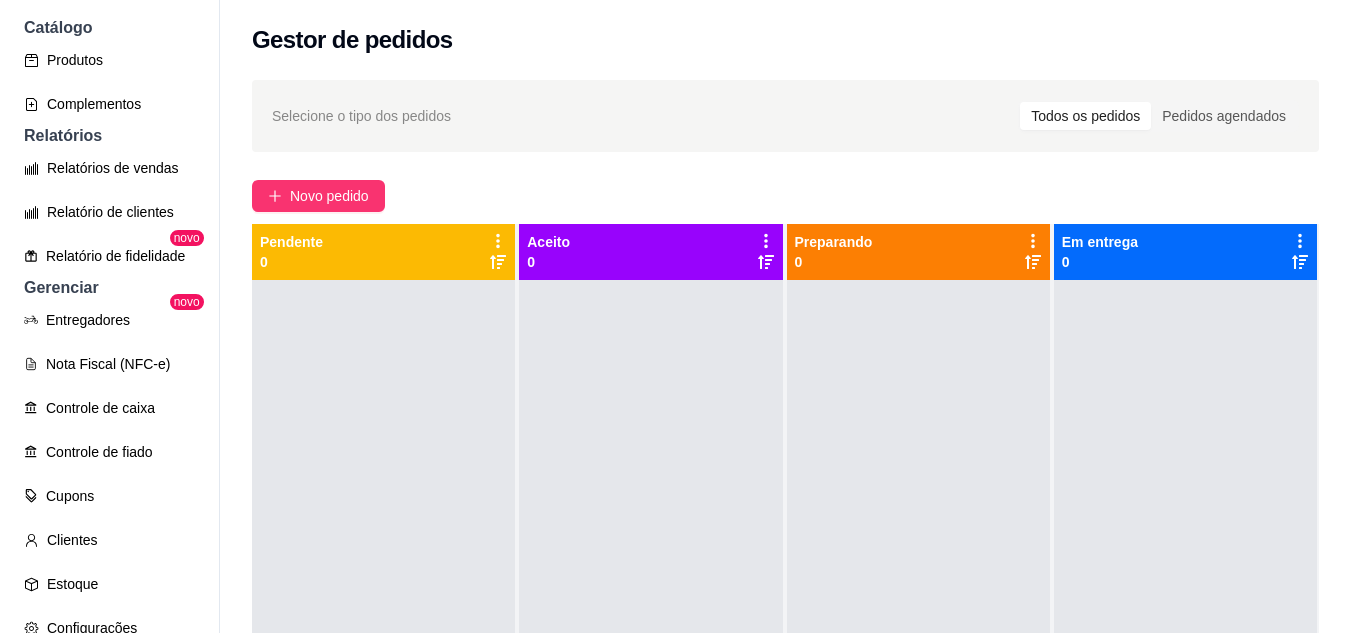 scroll, scrollTop: 537, scrollLeft: 0, axis: vertical 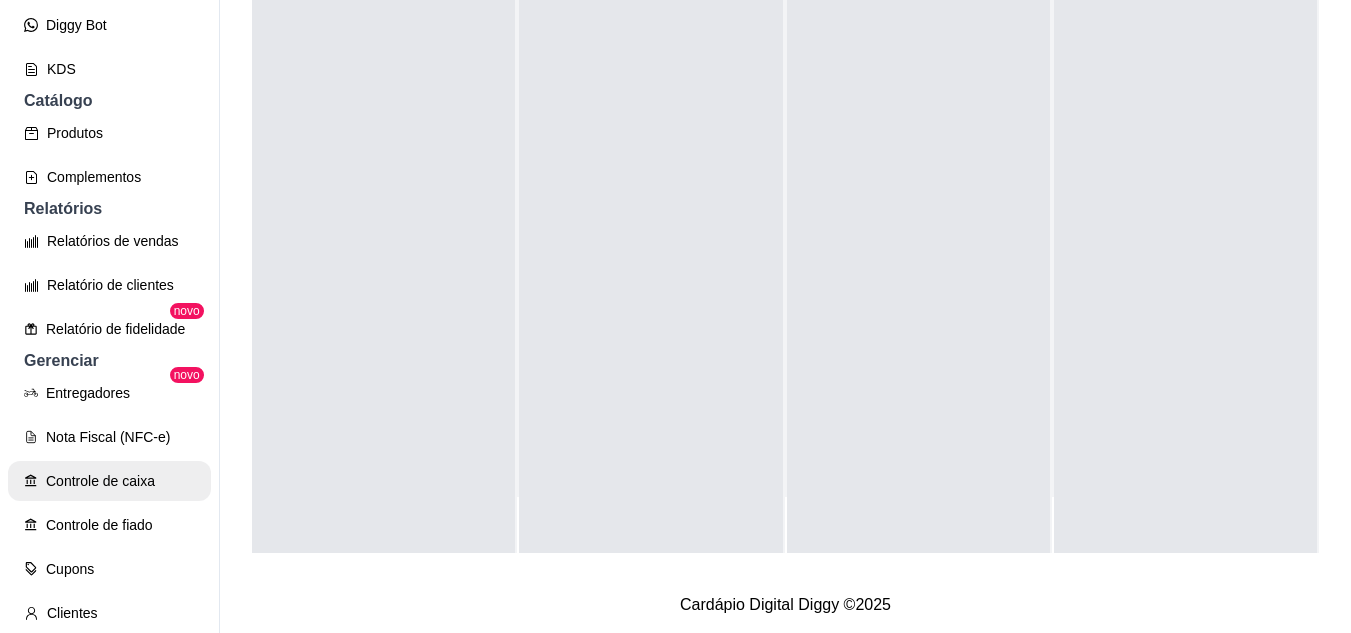 click on "Controle de caixa" at bounding box center [109, 481] 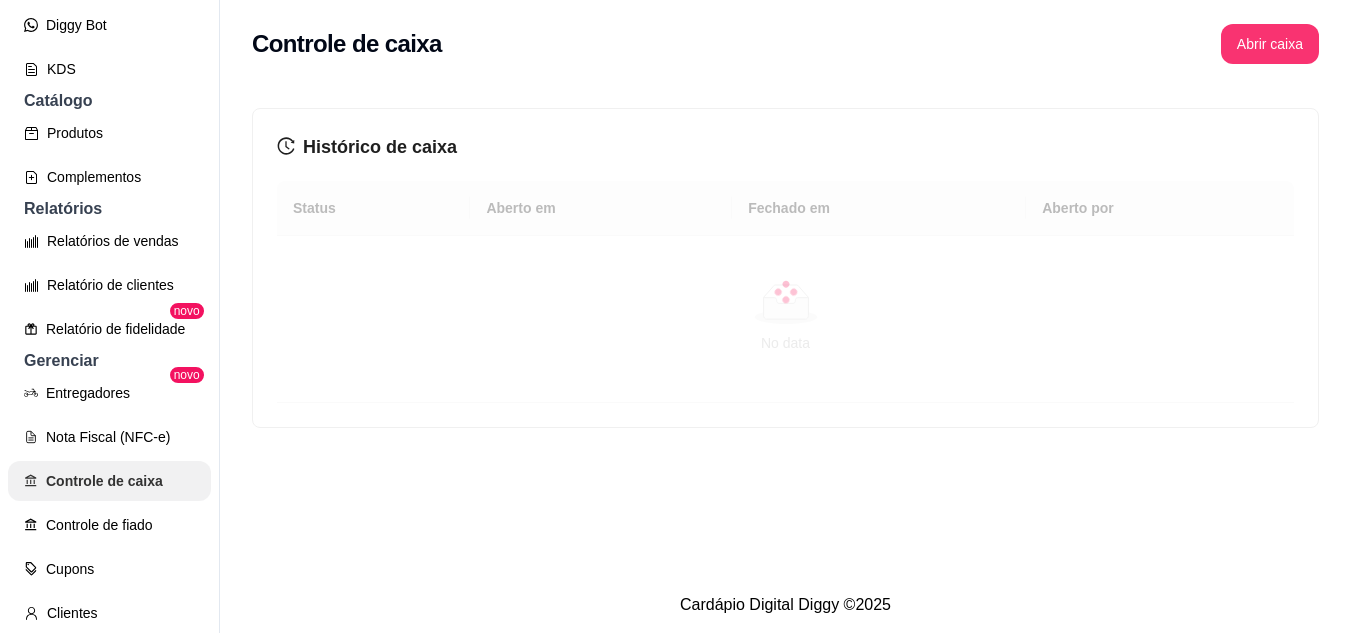 scroll, scrollTop: 0, scrollLeft: 0, axis: both 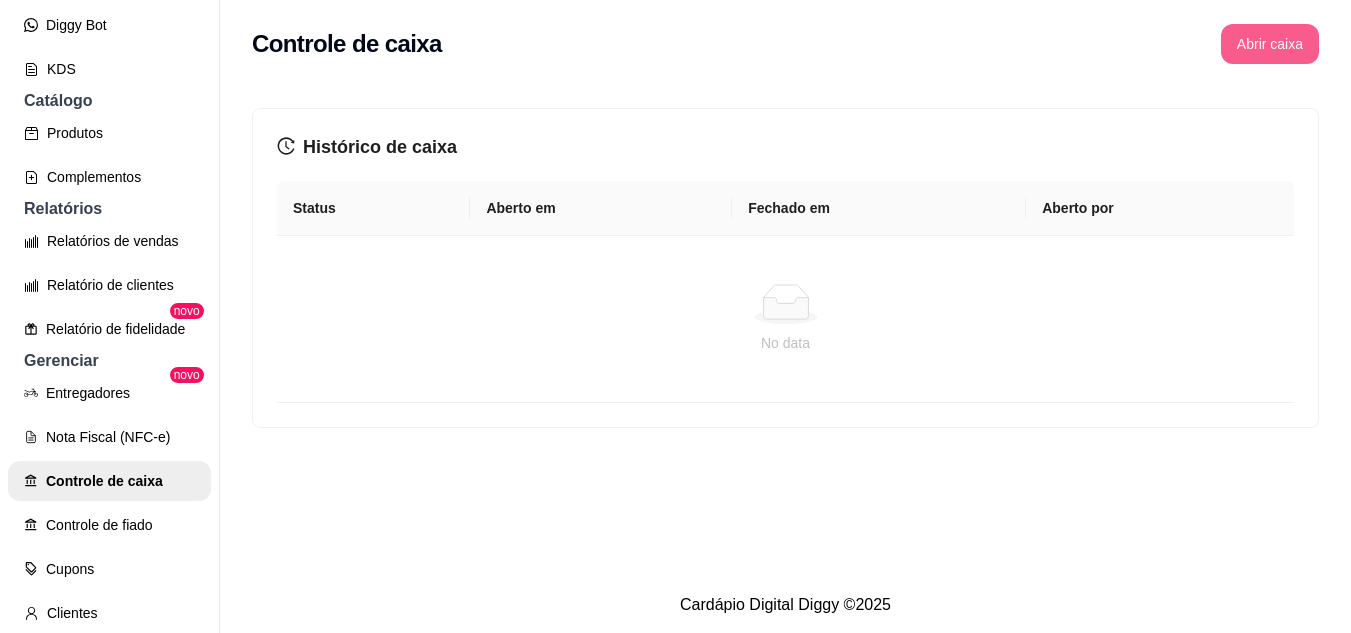 click on "Abrir caixa" at bounding box center (1270, 44) 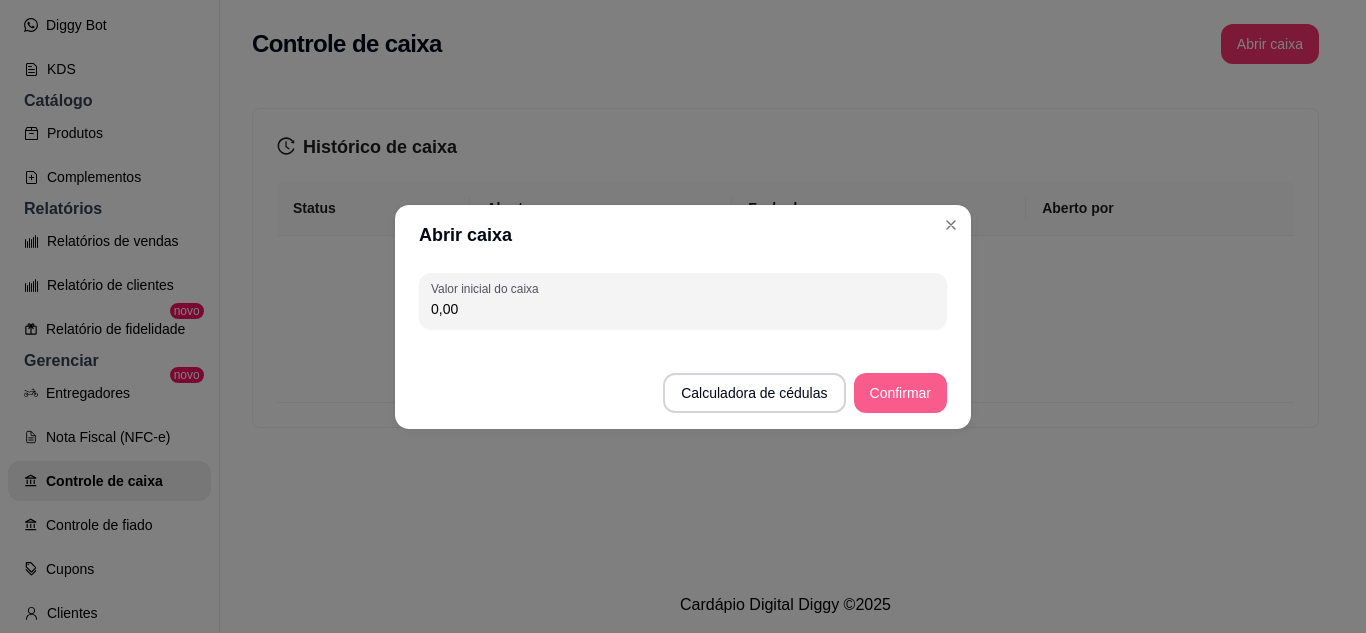 click on "Confirmar" at bounding box center [900, 393] 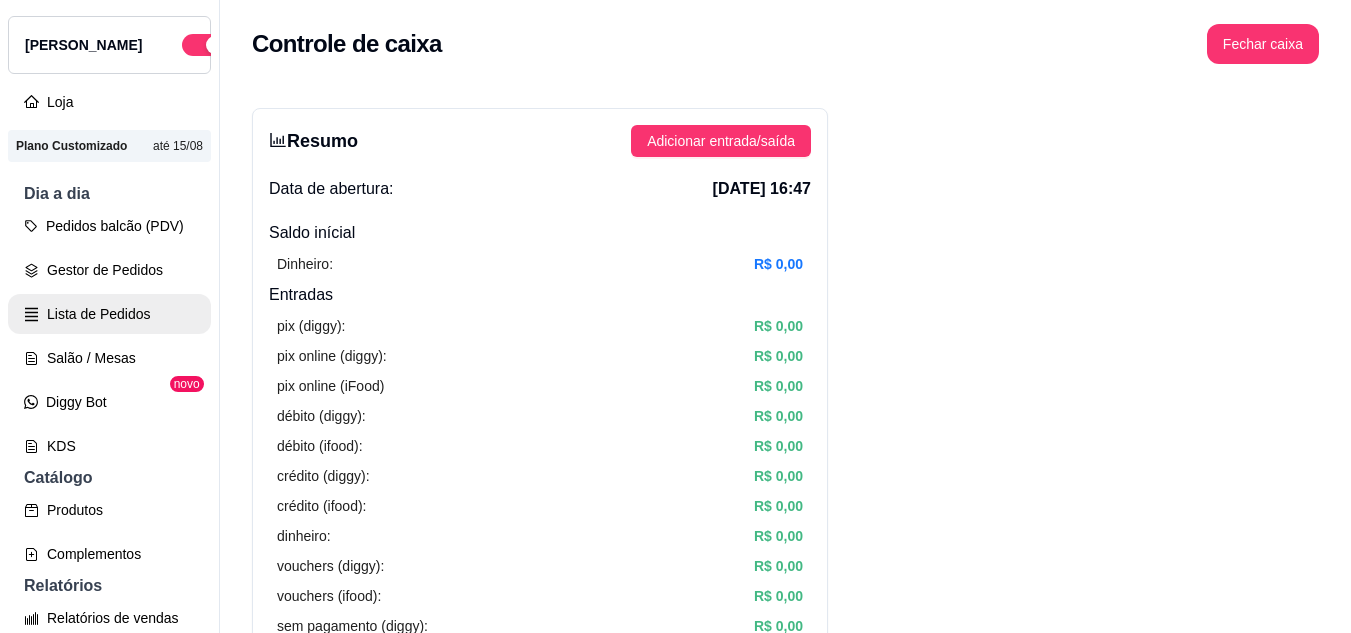 scroll, scrollTop: 0, scrollLeft: 0, axis: both 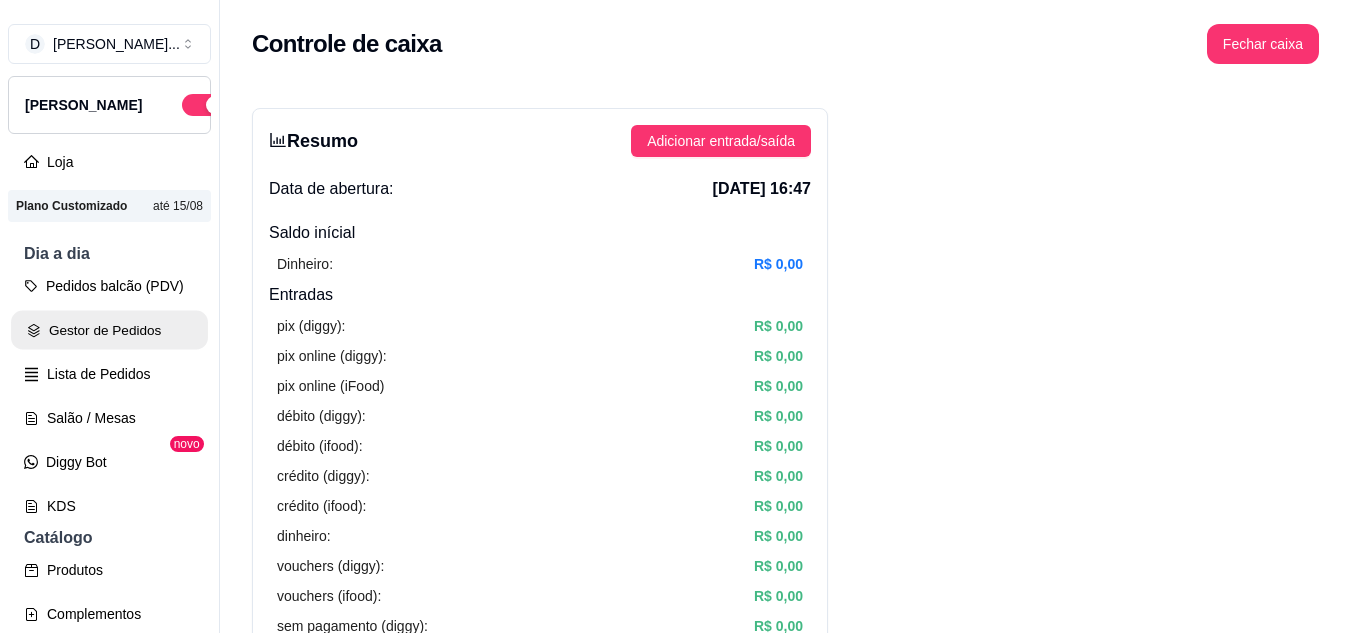 click on "Gestor de Pedidos" at bounding box center (109, 330) 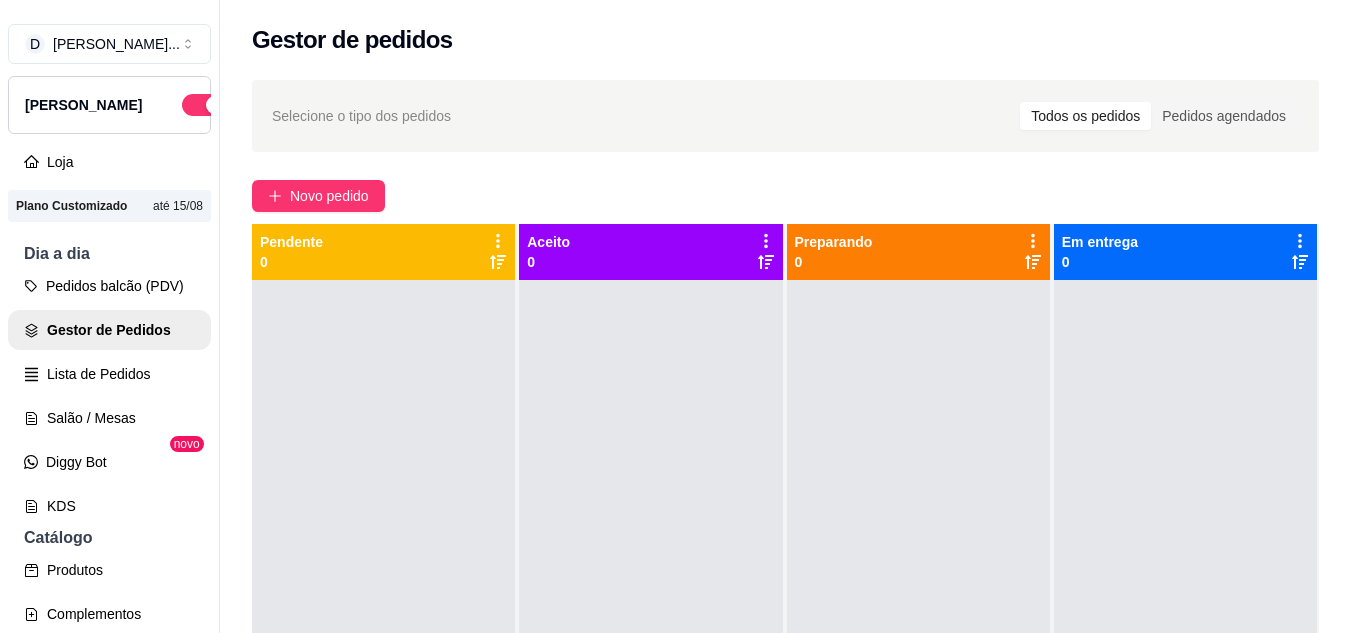 scroll, scrollTop: 56, scrollLeft: 0, axis: vertical 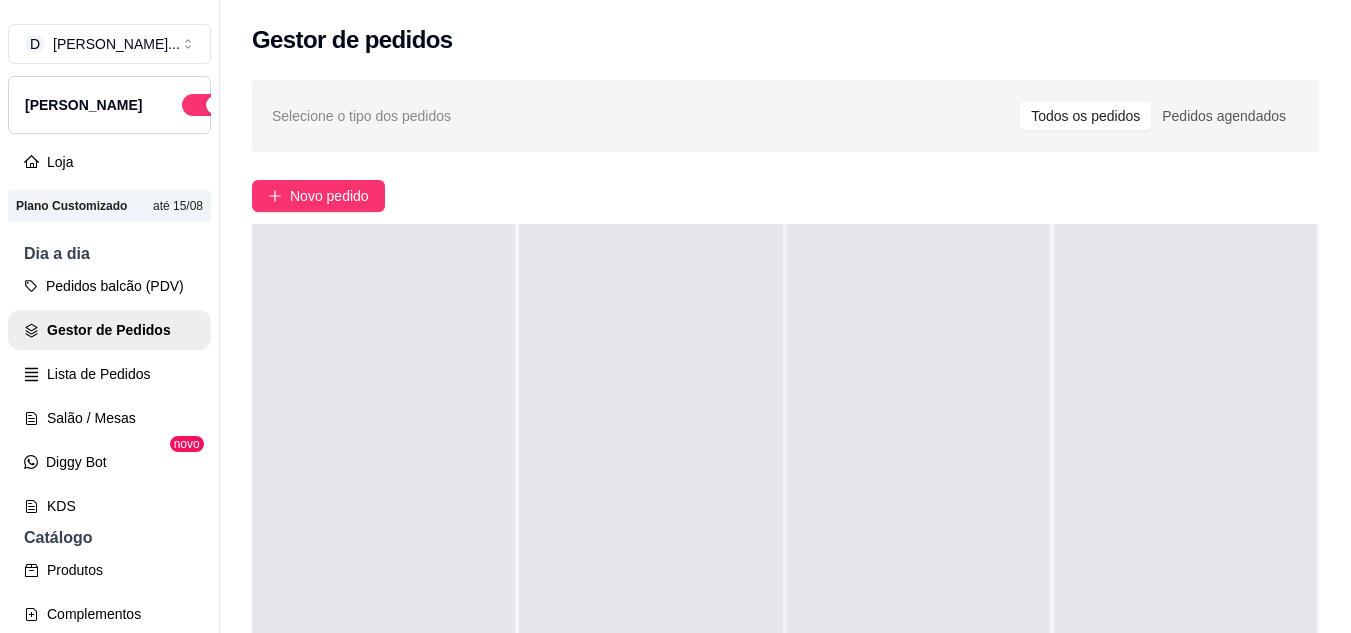 click on "Todos os pedidos" at bounding box center [1085, 116] 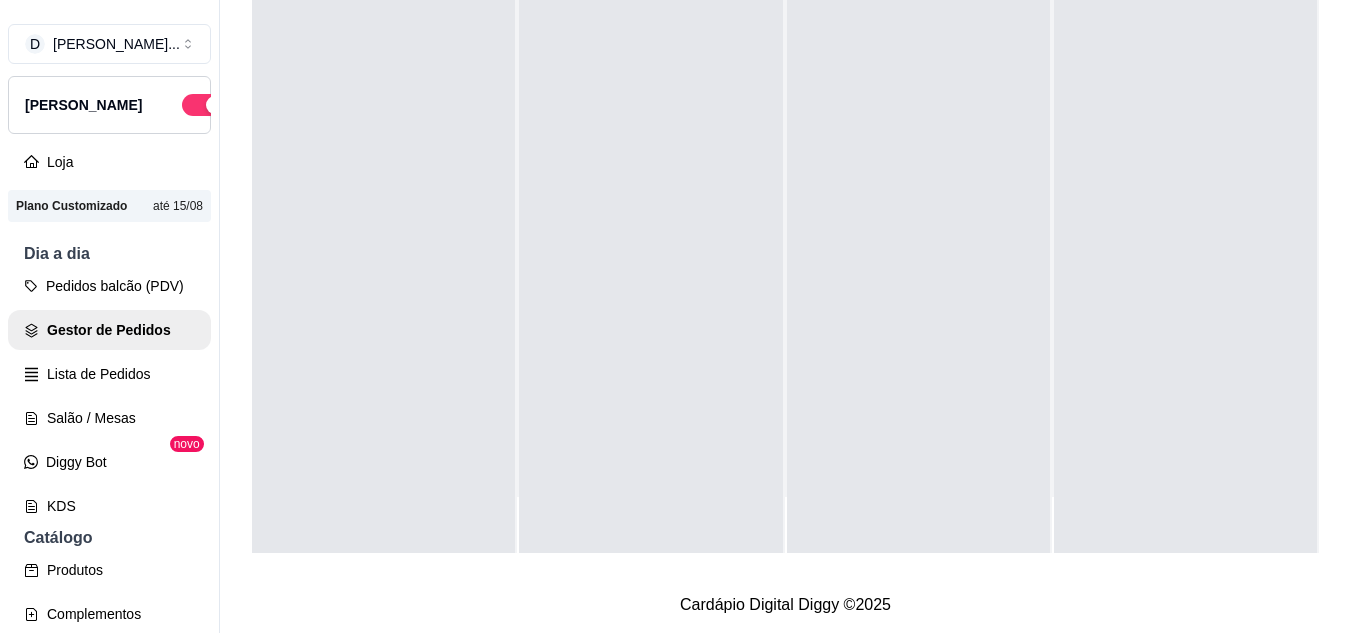 scroll, scrollTop: 319, scrollLeft: 0, axis: vertical 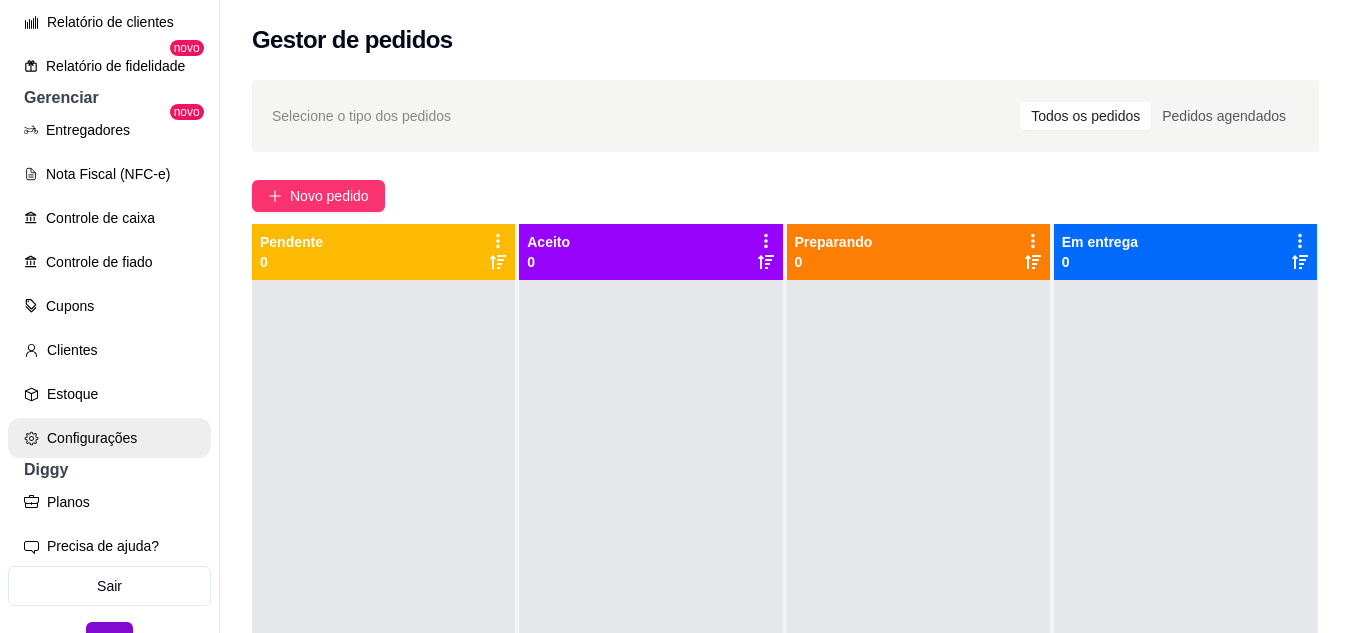 click on "Configurações" at bounding box center [109, 438] 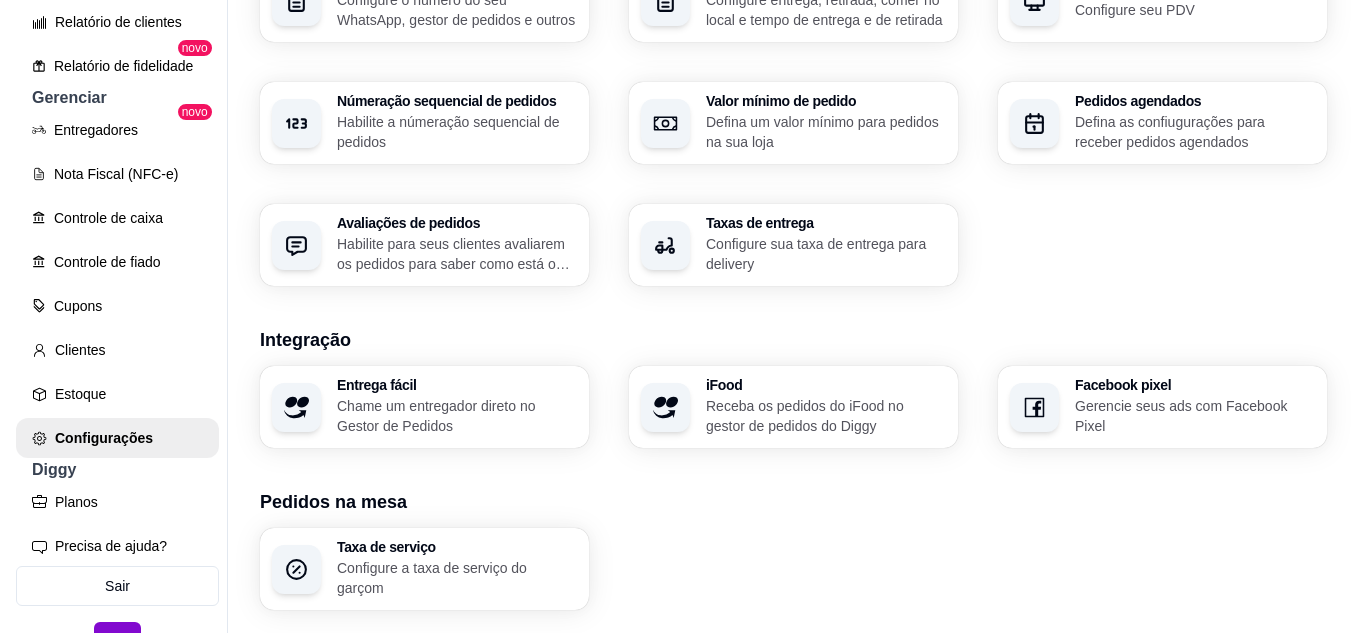 scroll, scrollTop: 600, scrollLeft: 0, axis: vertical 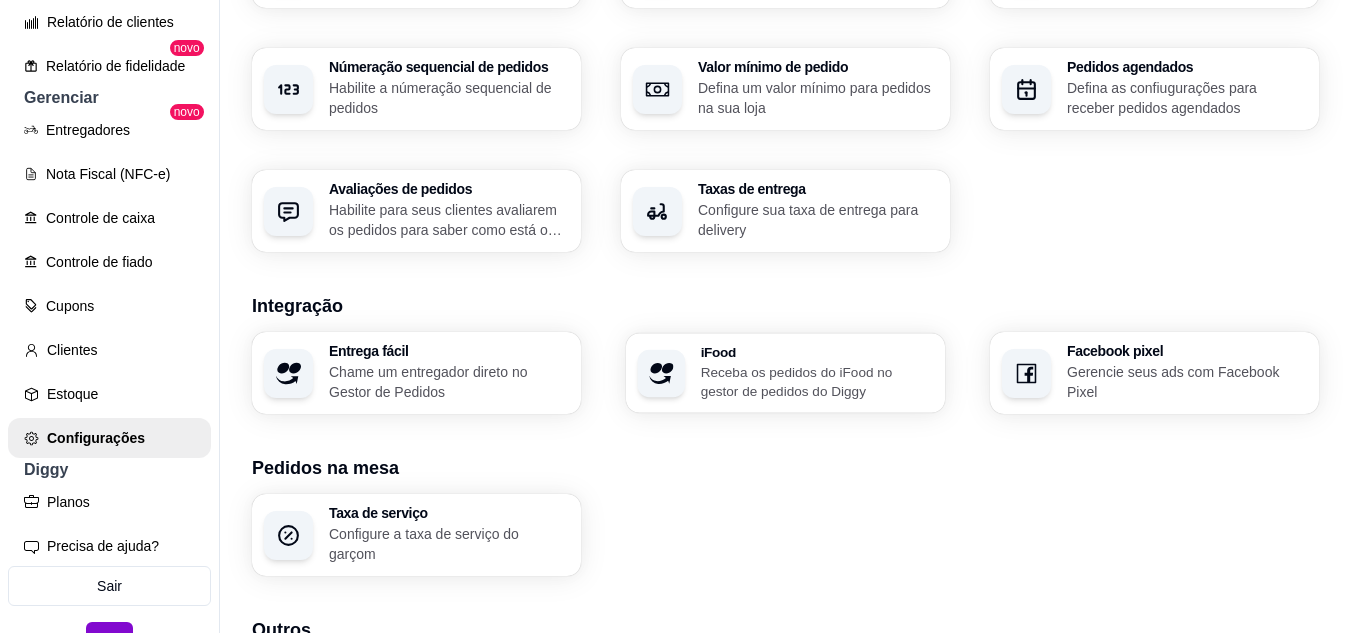 click on "Receba os pedidos do iFood no gestor de pedidos do Diggy" at bounding box center [817, 381] 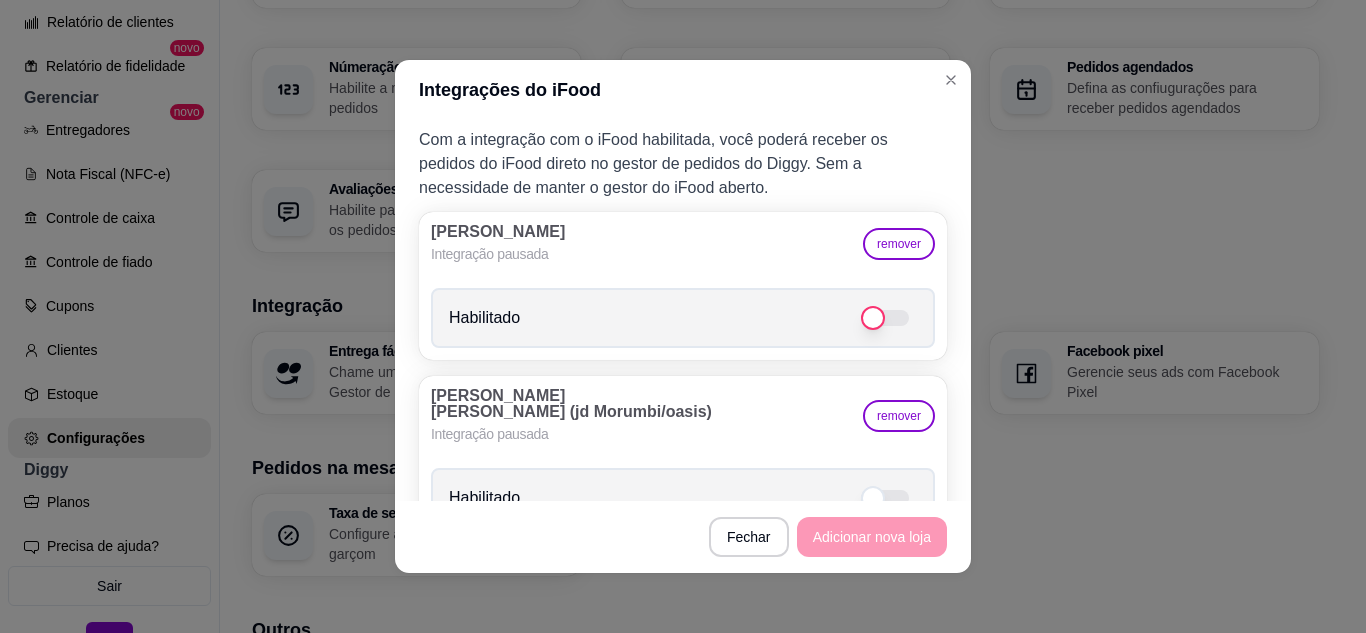 click at bounding box center (885, 318) 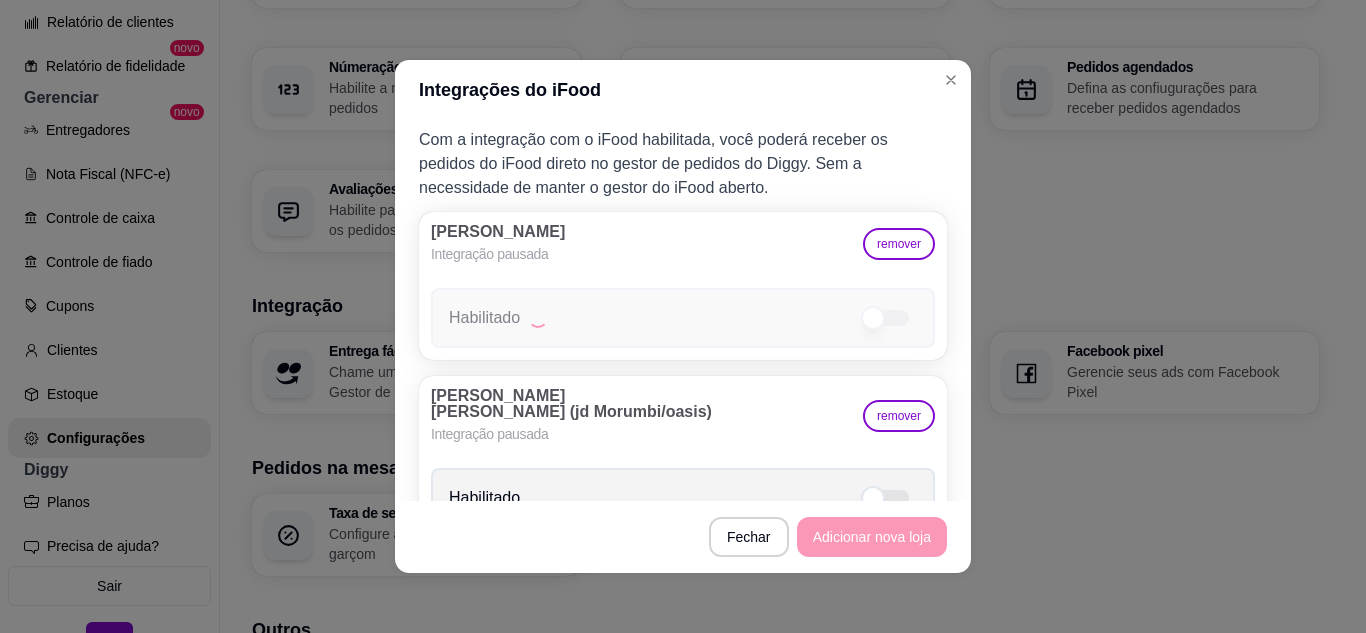 checkbox on "true" 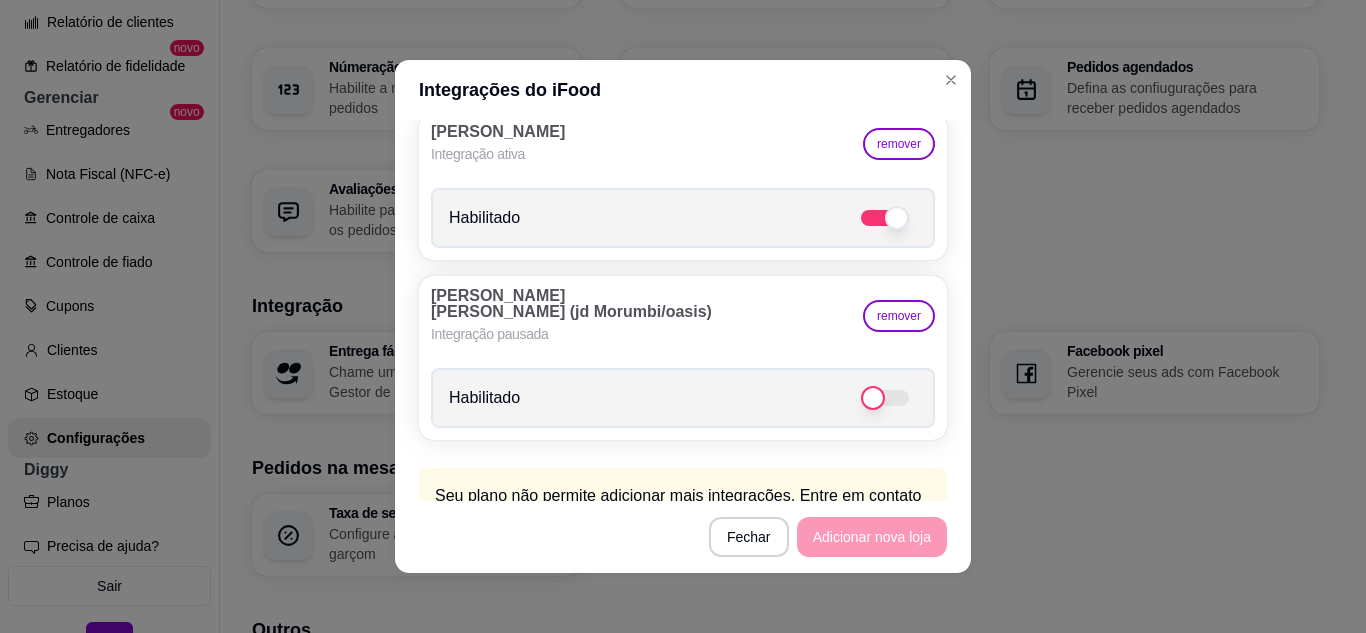 scroll, scrollTop: 0, scrollLeft: 0, axis: both 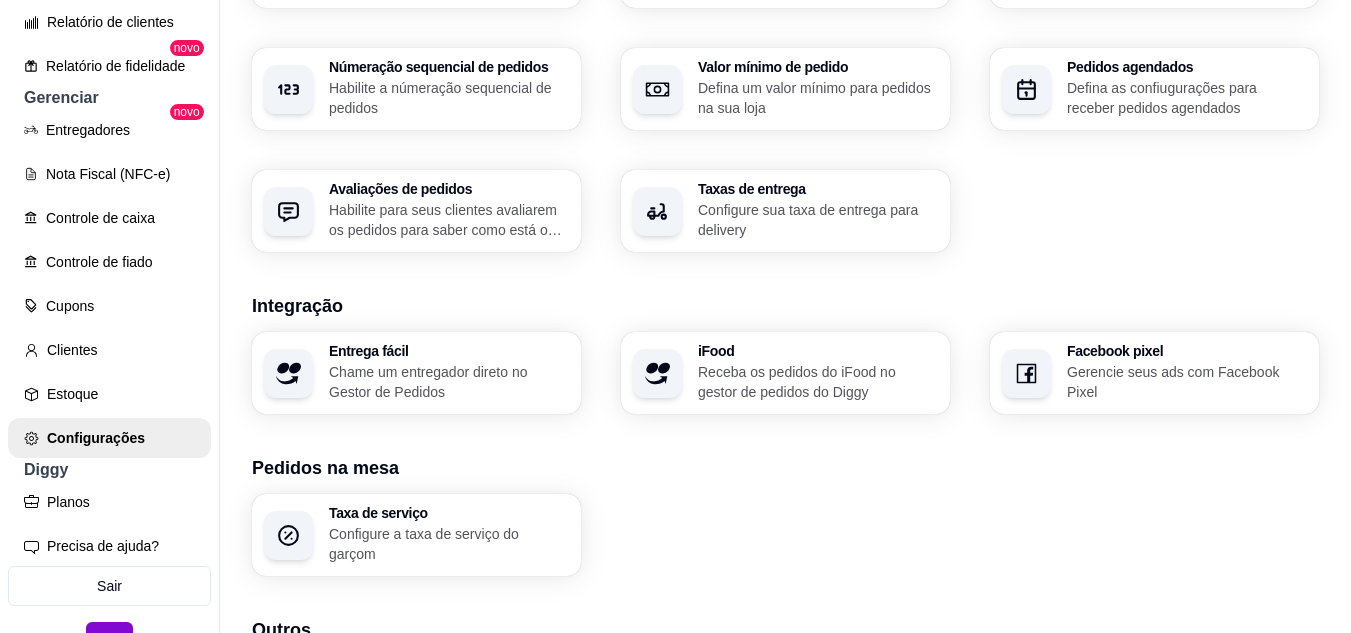 click on "Receba os pedidos do iFood no gestor de pedidos do Diggy" at bounding box center [818, 382] 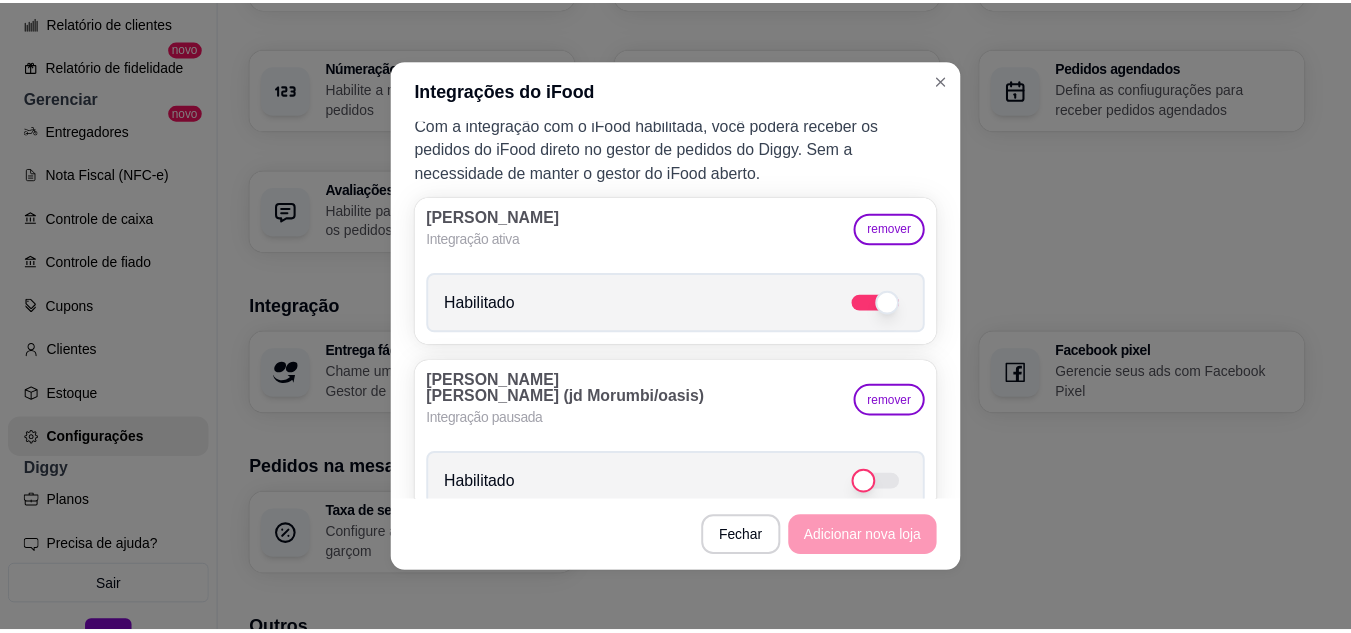 scroll, scrollTop: 0, scrollLeft: 0, axis: both 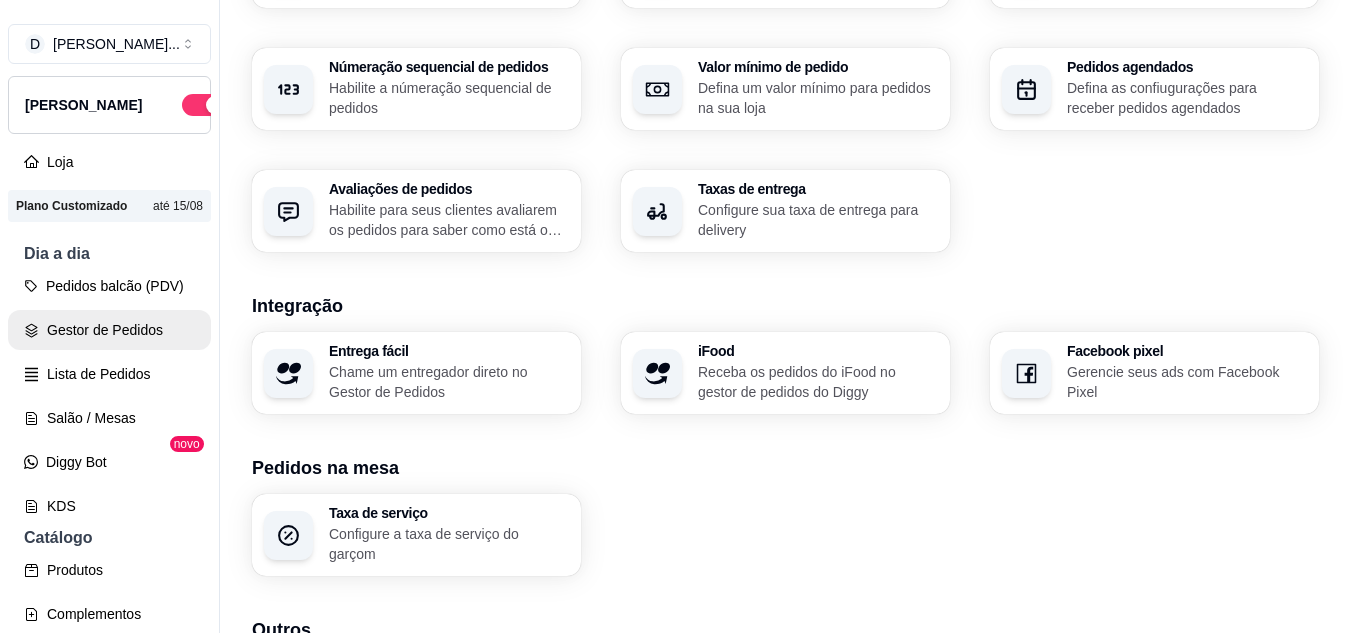 click on "Gestor de Pedidos" at bounding box center [109, 330] 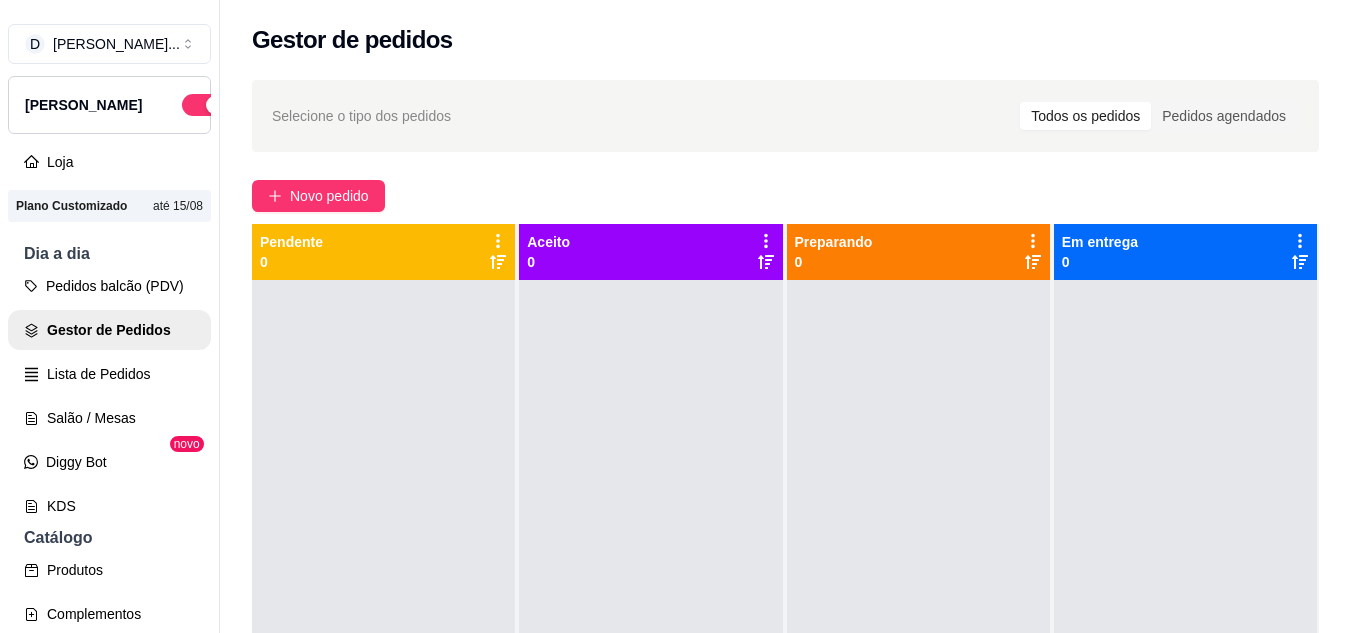 click on "Selecione o tipo dos pedidos Todos os pedidos Pedidos agendados" at bounding box center (785, 116) 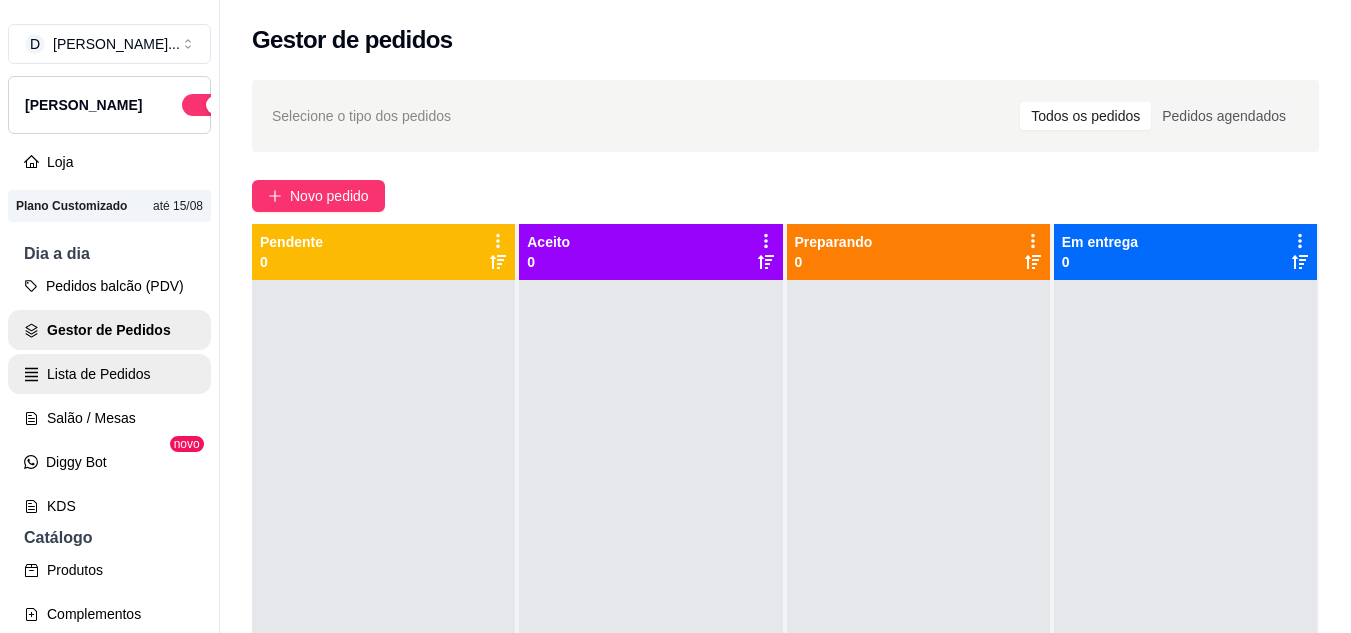 click on "Lista de Pedidos" at bounding box center (109, 374) 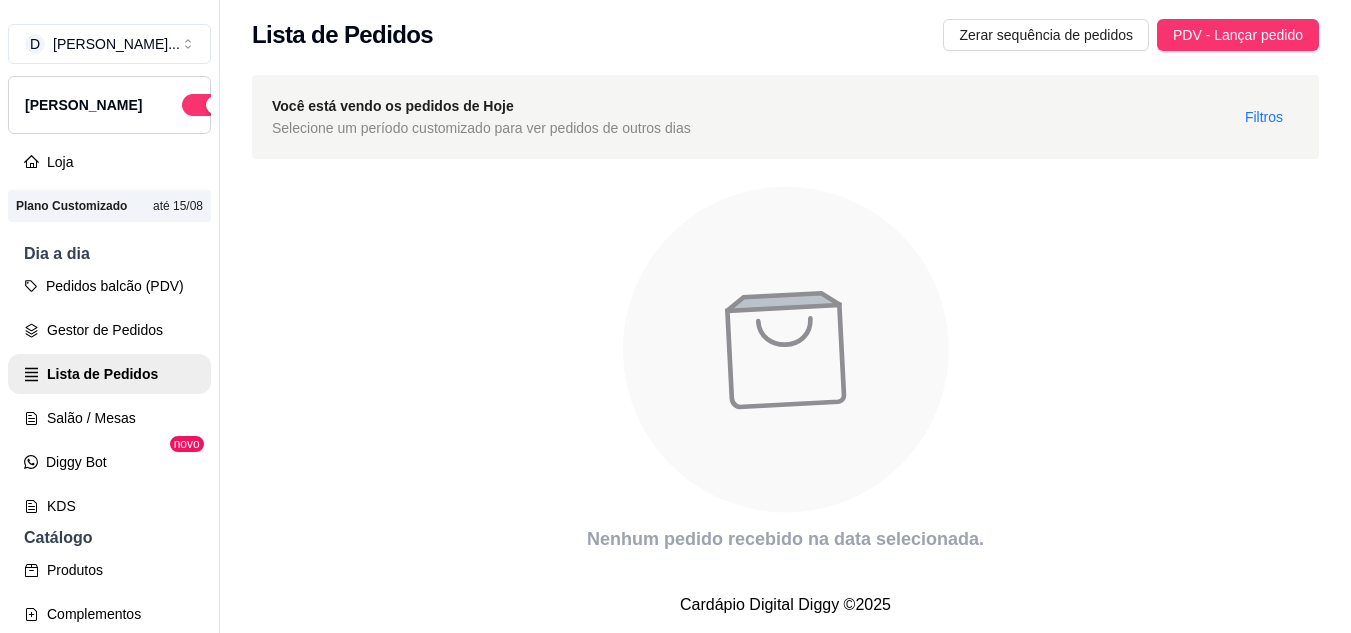 scroll, scrollTop: 20, scrollLeft: 0, axis: vertical 